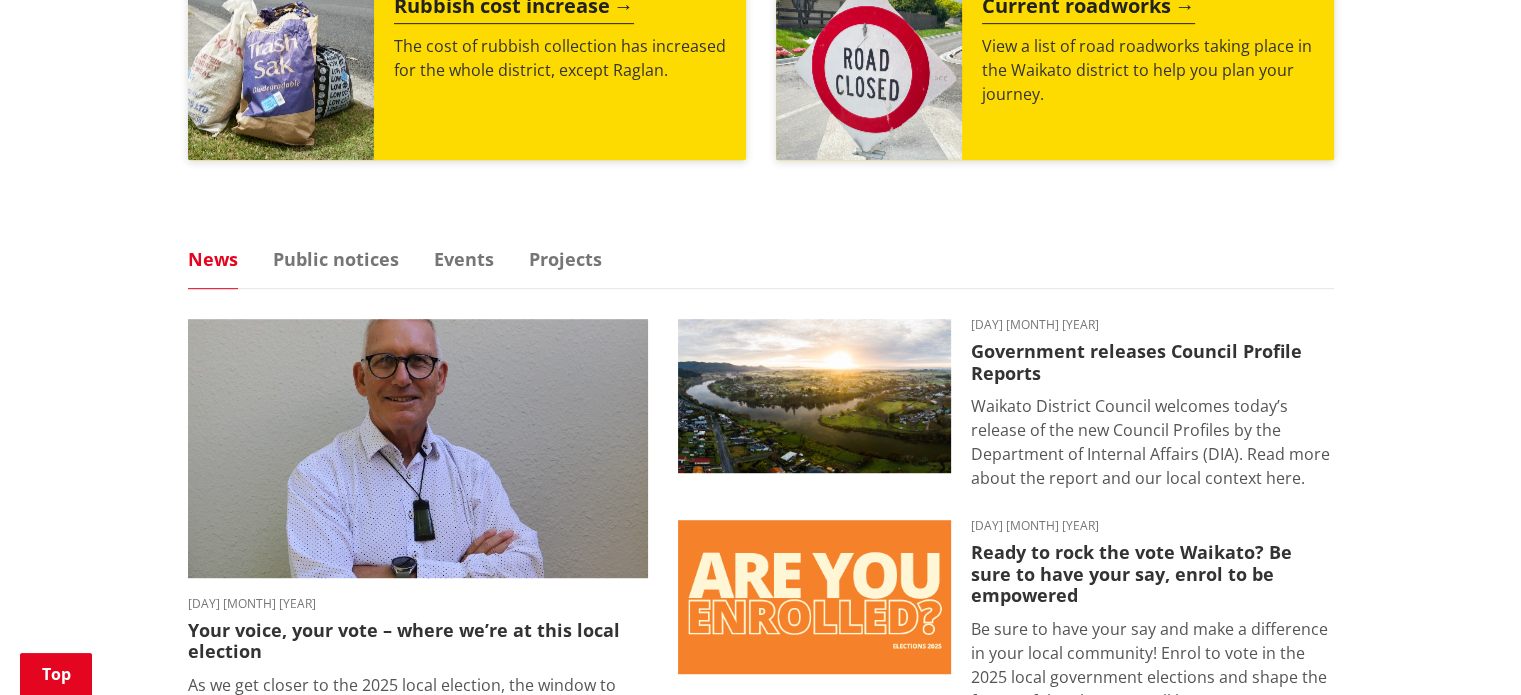 scroll, scrollTop: 1084, scrollLeft: 0, axis: vertical 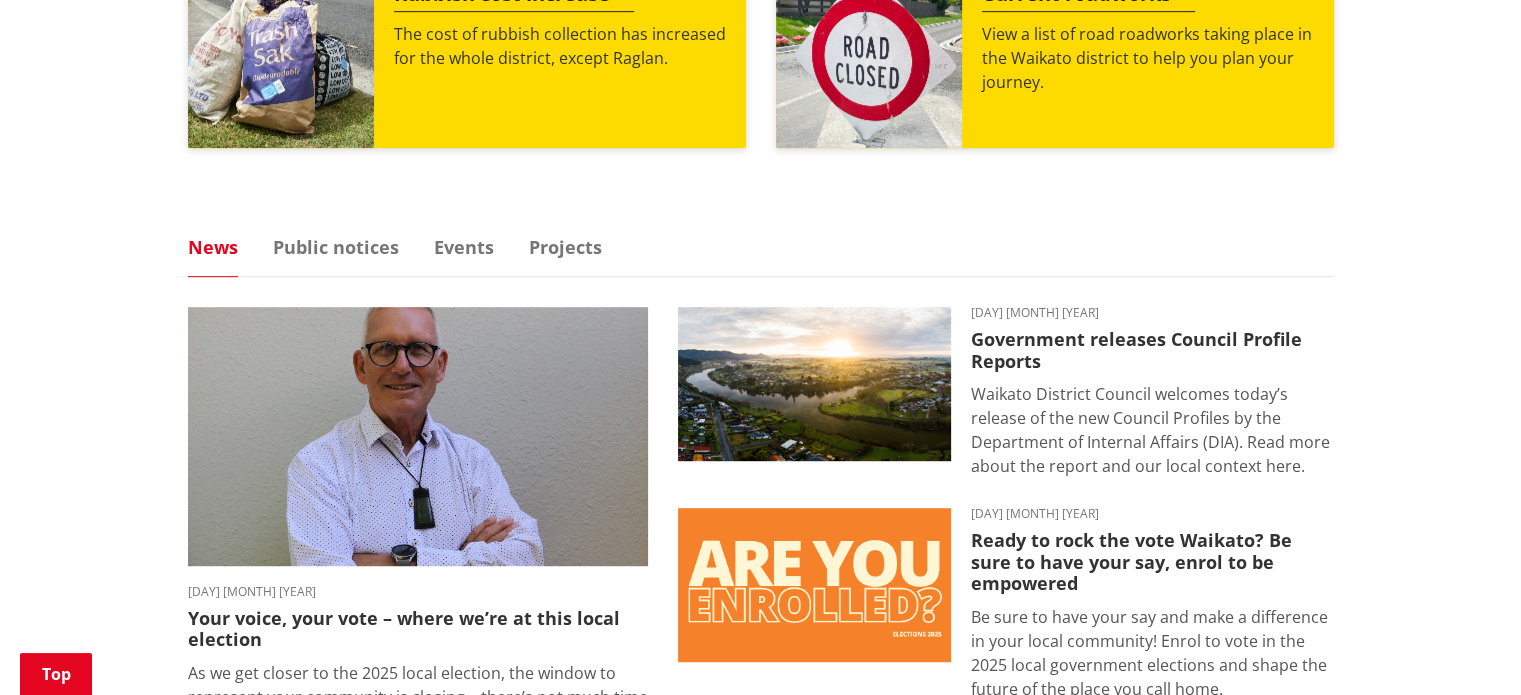 click on "Services and facilities
Recreation
Your Council
Your District
Say it
Pay it
Report it
Apply for it
Contact us
Search
Search
Account
[PHONE]
[EMAIL]
WaikatoDistrictCouncil" at bounding box center (760, 536) 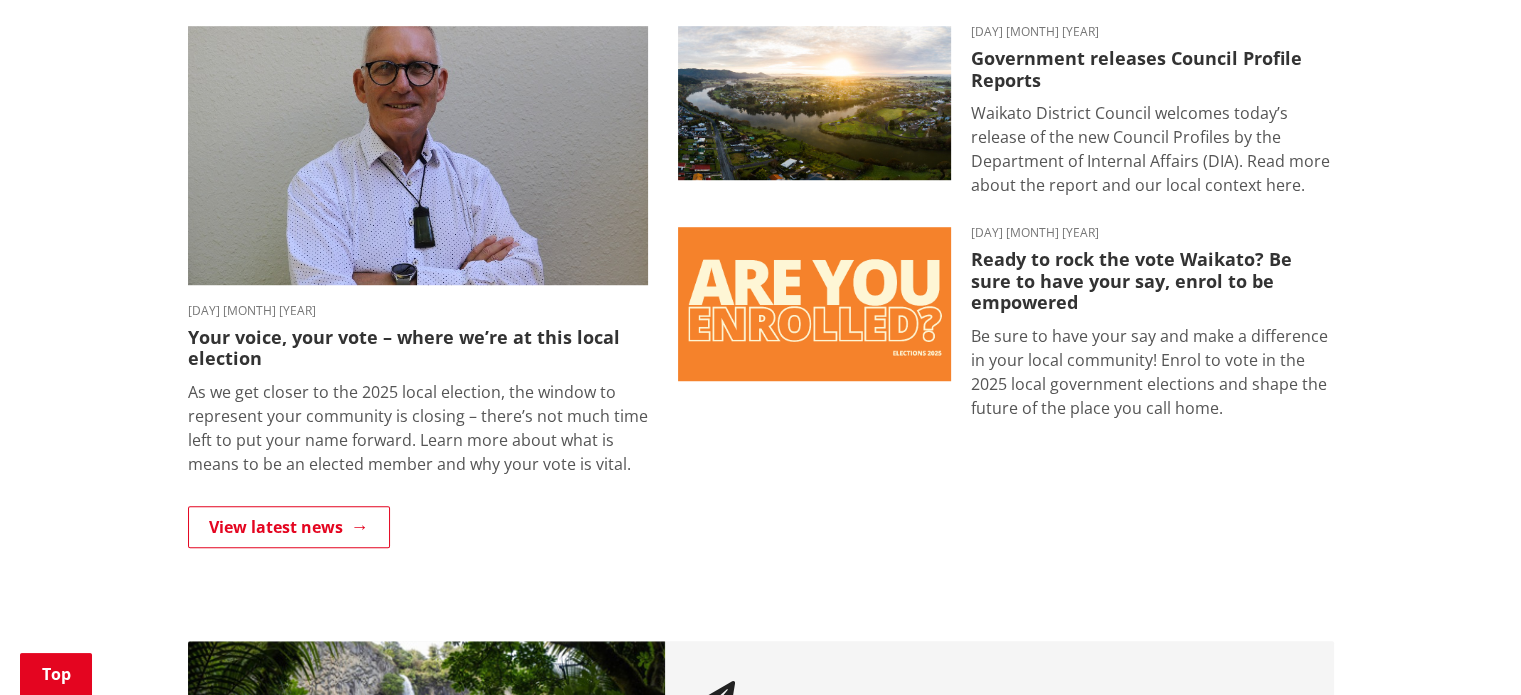 scroll, scrollTop: 1342, scrollLeft: 0, axis: vertical 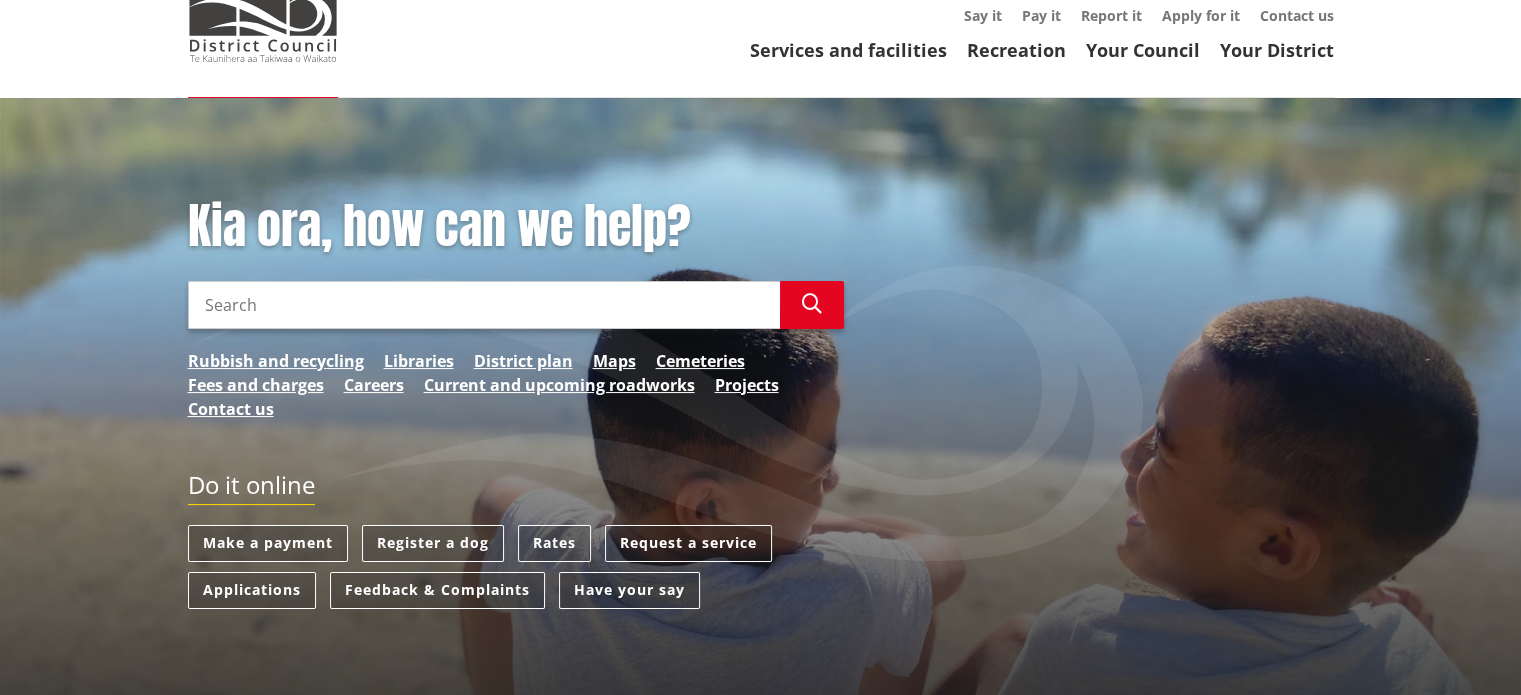 click on "Search" at bounding box center [484, 305] 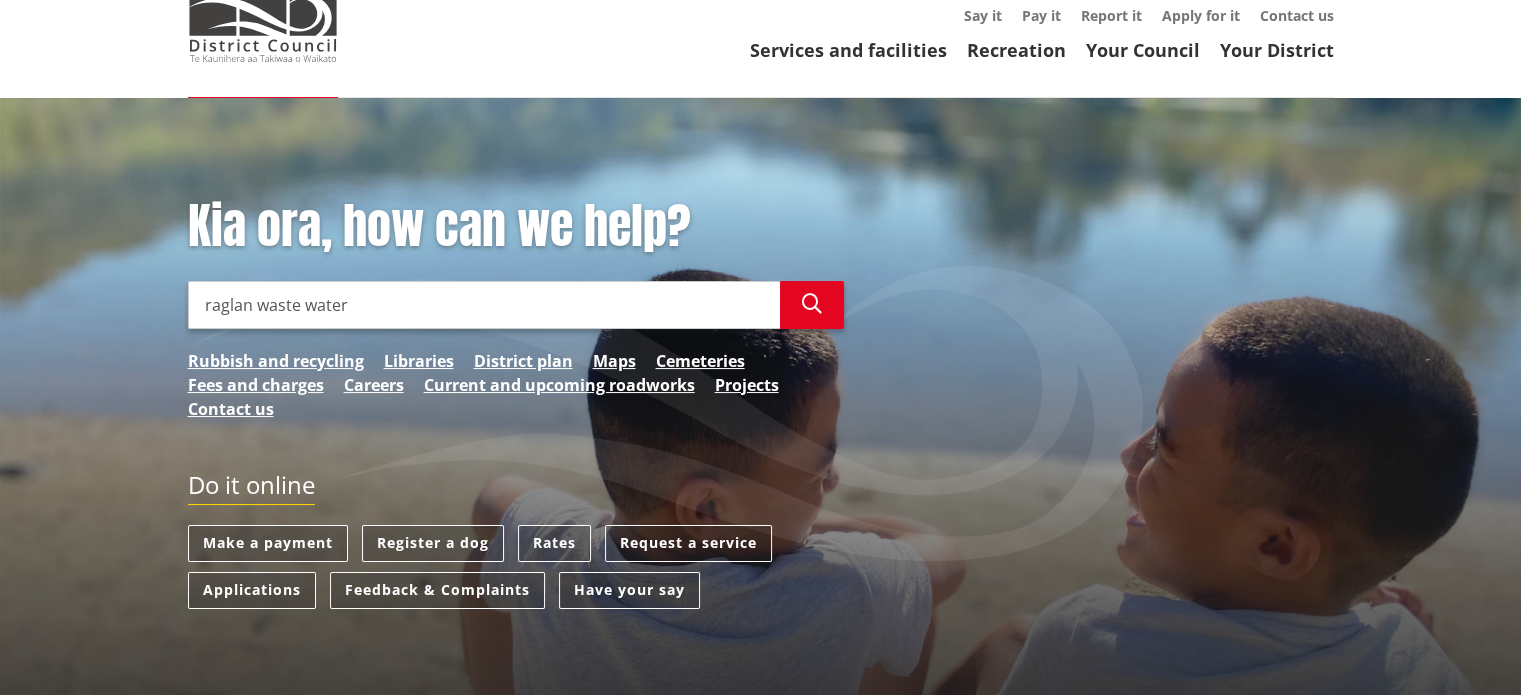 type on "raglan waste water" 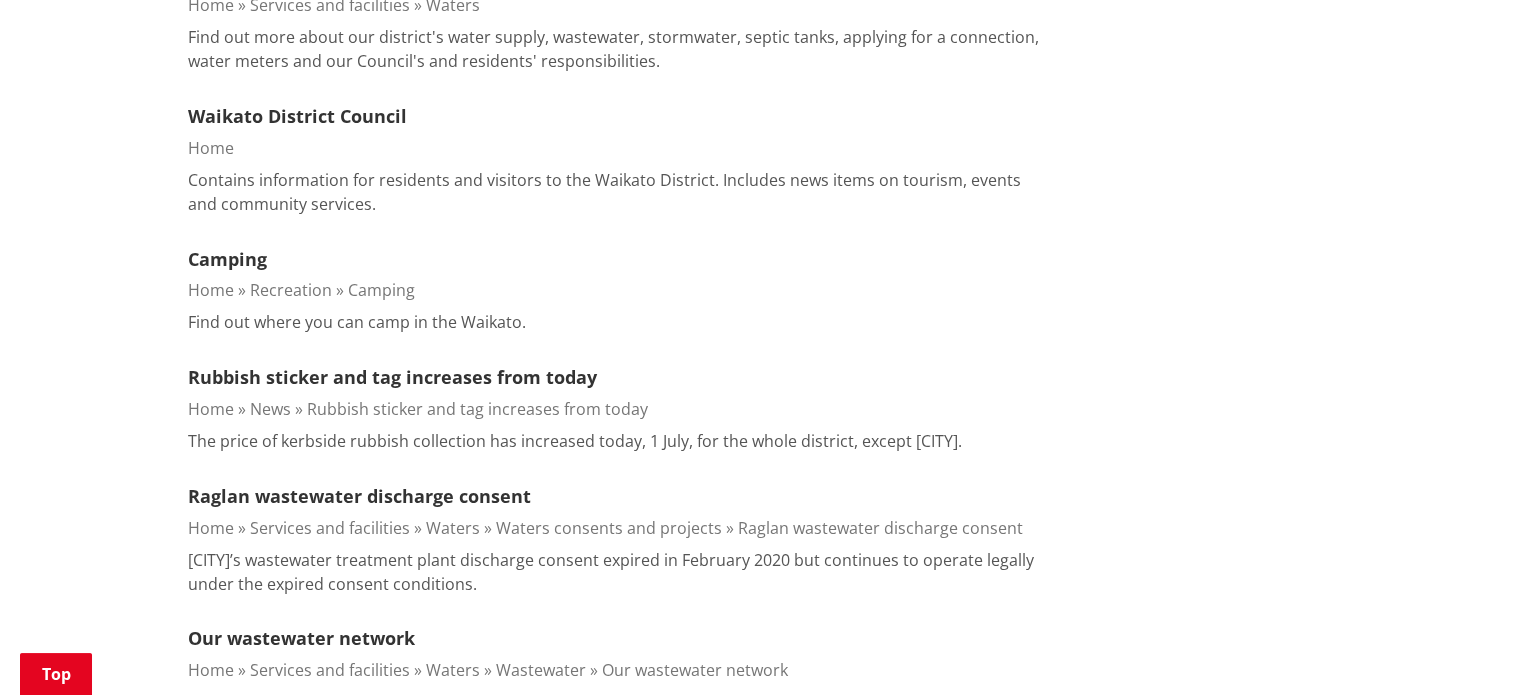 scroll, scrollTop: 1160, scrollLeft: 0, axis: vertical 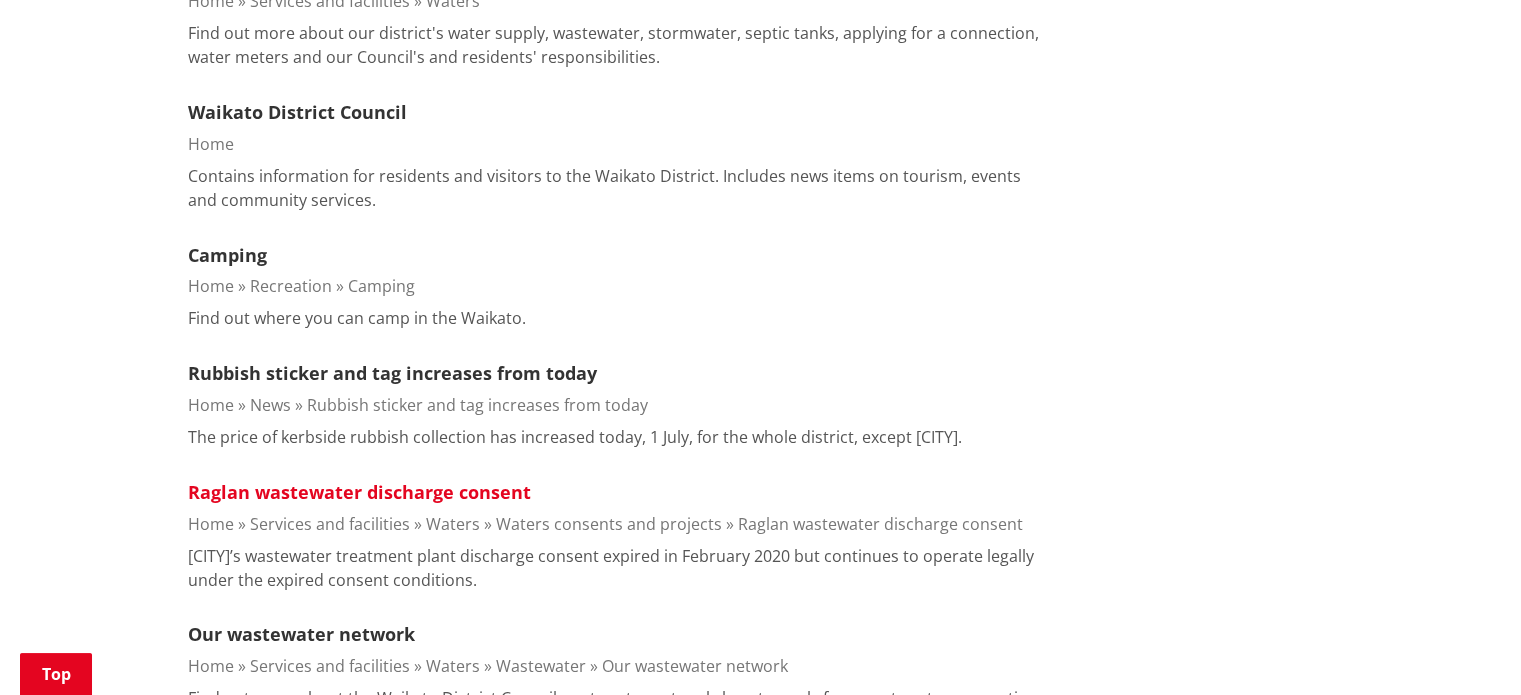 click on "Raglan wastewater discharge consent" at bounding box center [359, 492] 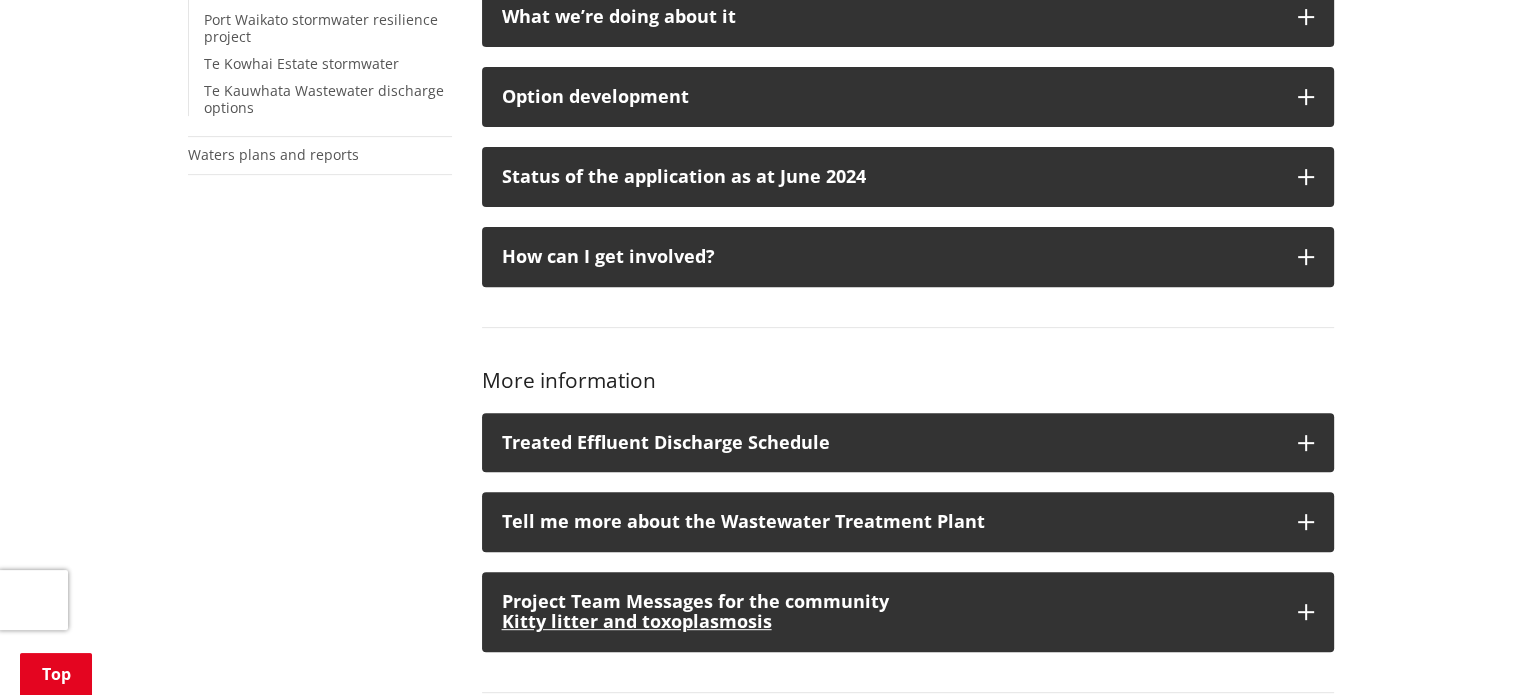 scroll, scrollTop: 720, scrollLeft: 0, axis: vertical 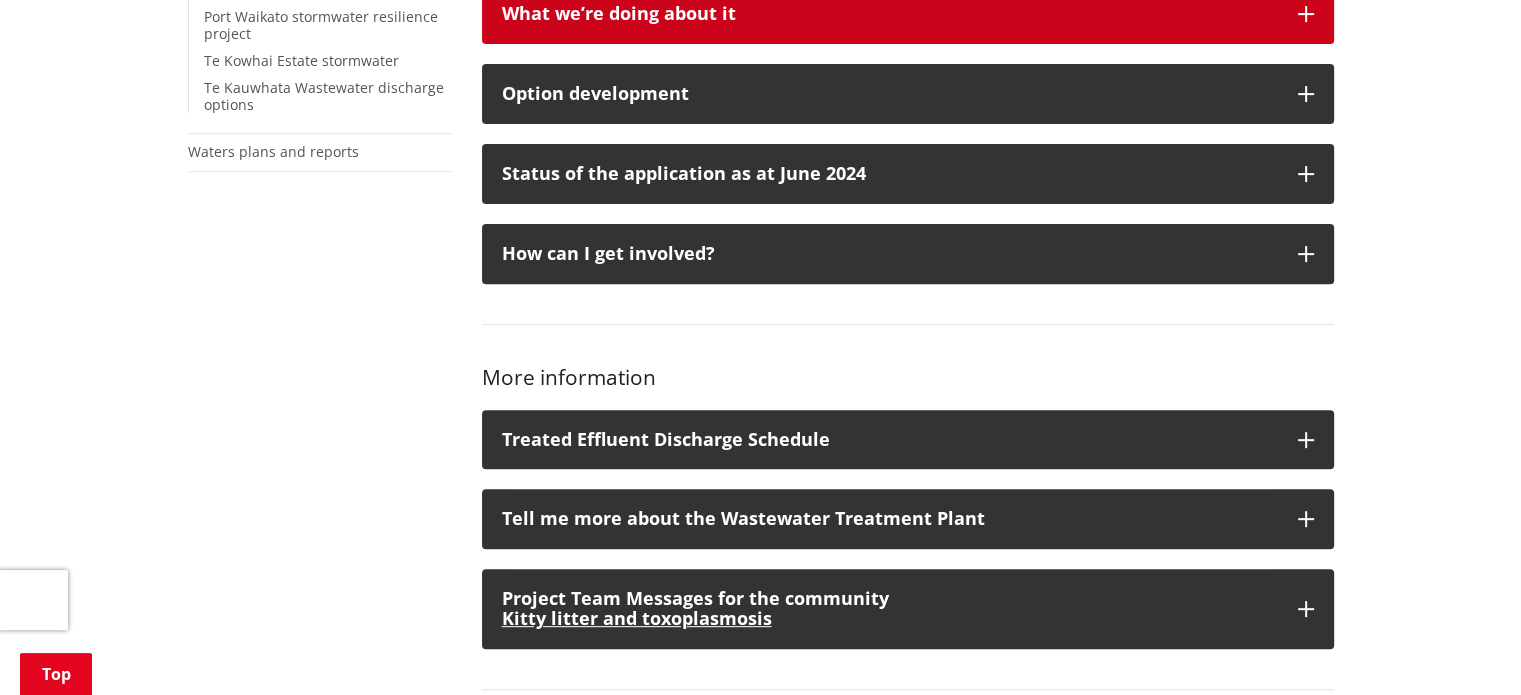 click at bounding box center (1306, 14) 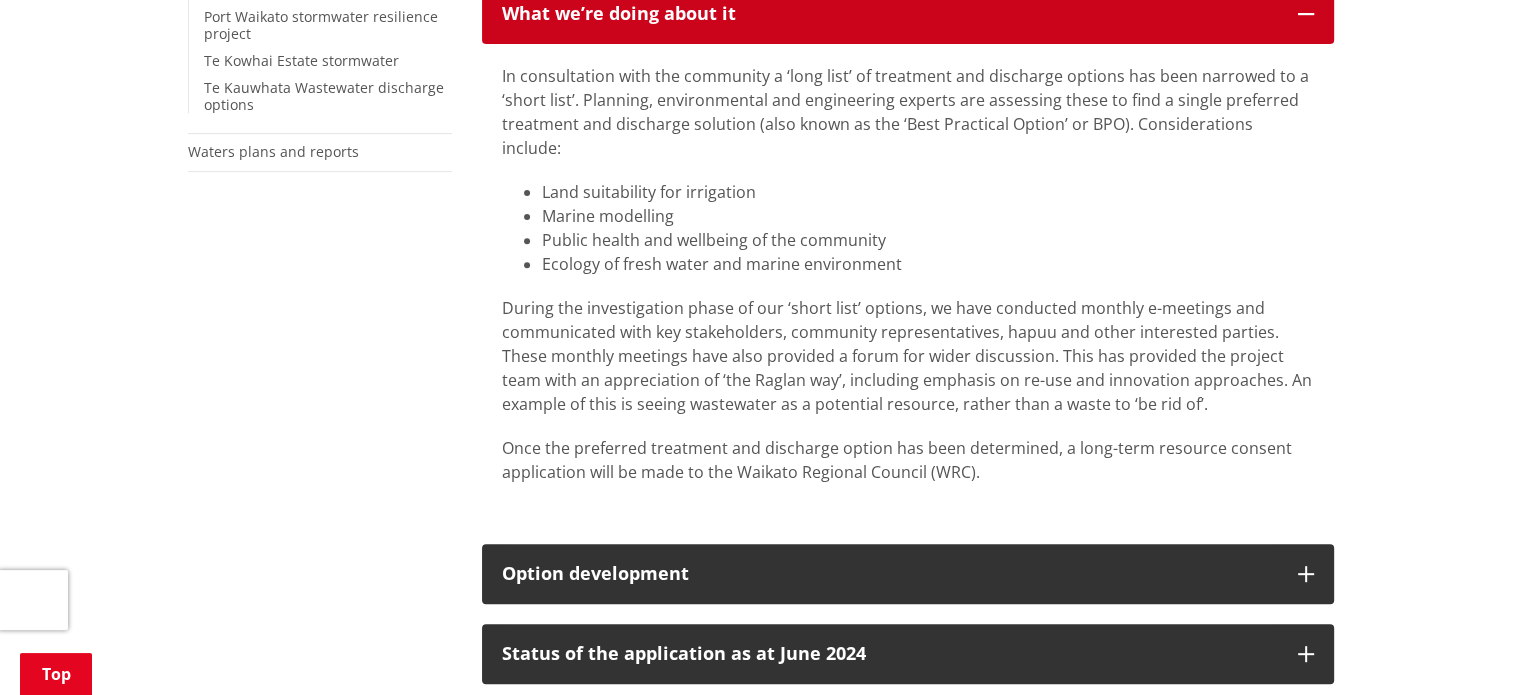 type 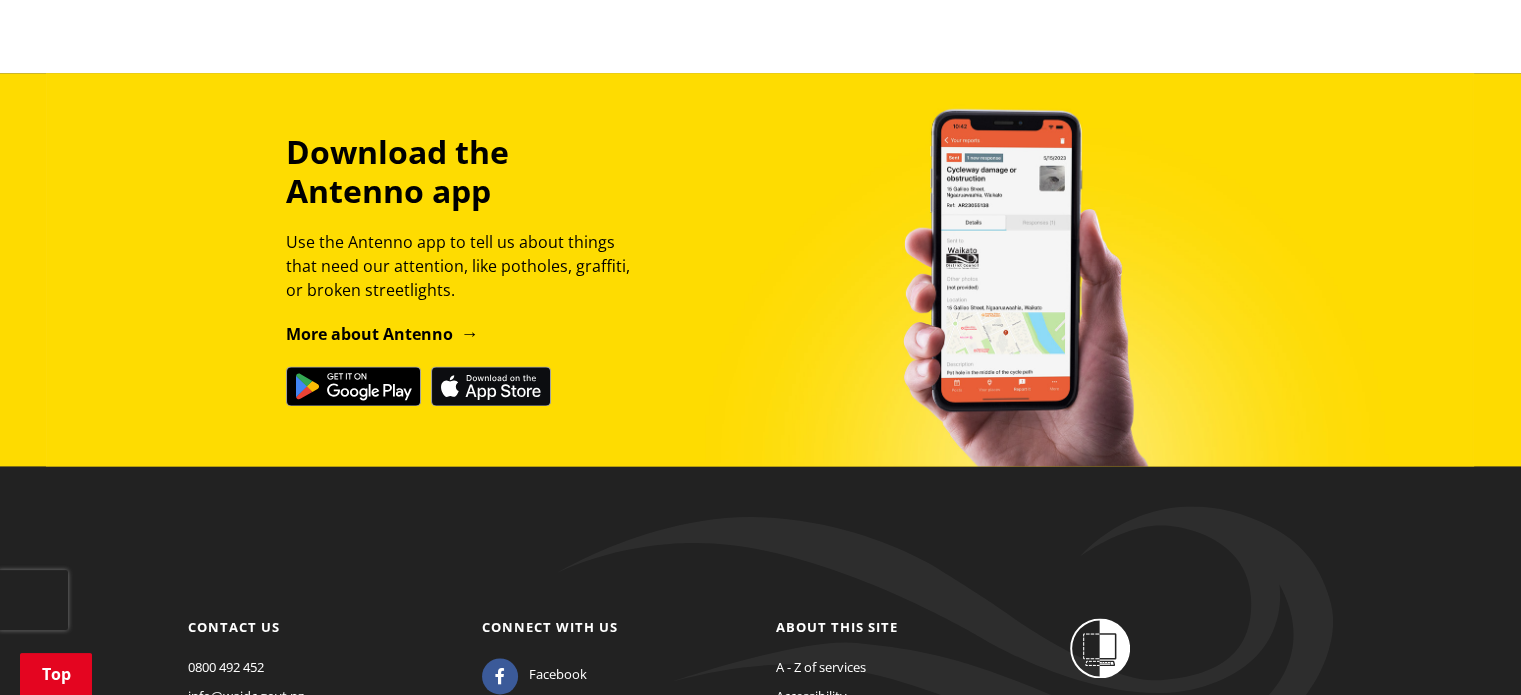 scroll, scrollTop: 2800, scrollLeft: 0, axis: vertical 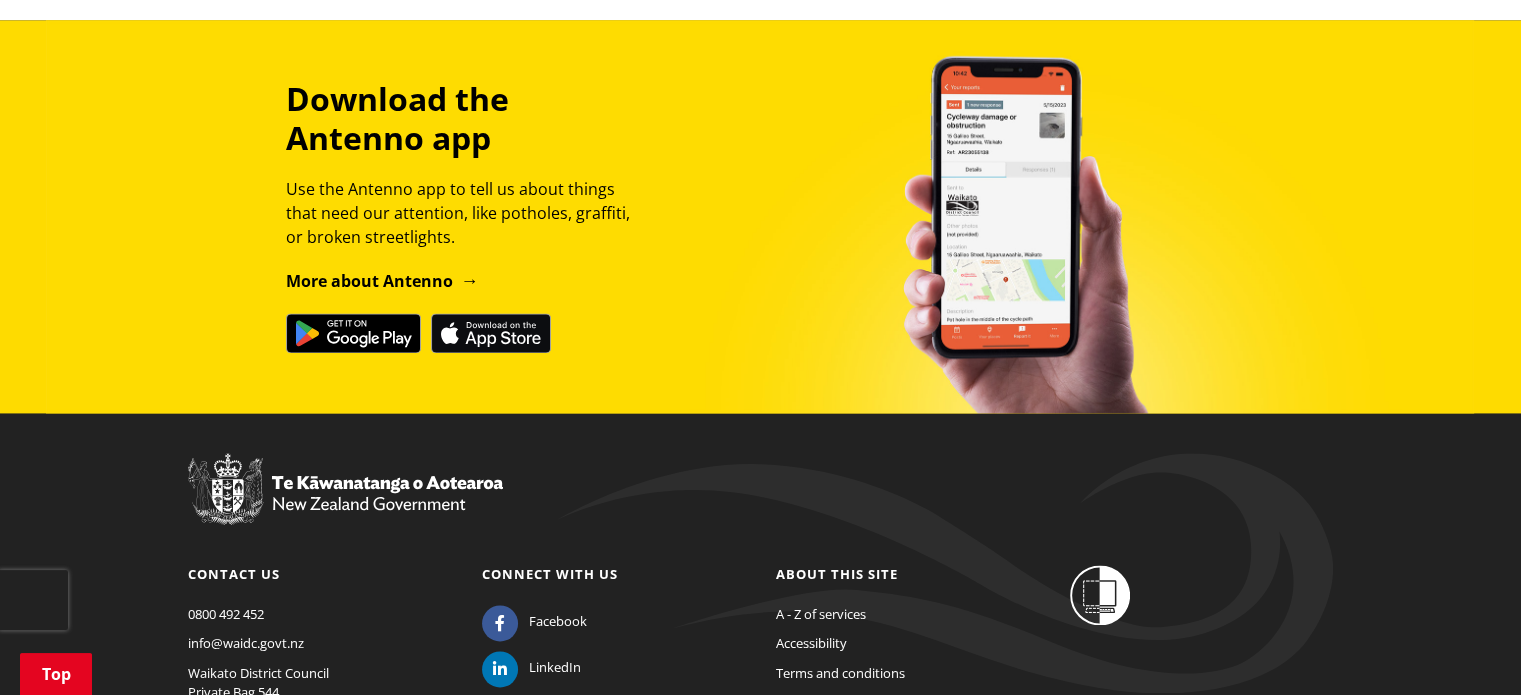 click on "Download the Antenno app
Use the Antenno app to tell us about things that need our attention, like potholes, graffiti, or broken streetlights.
More about Antenno" at bounding box center (760, 216) 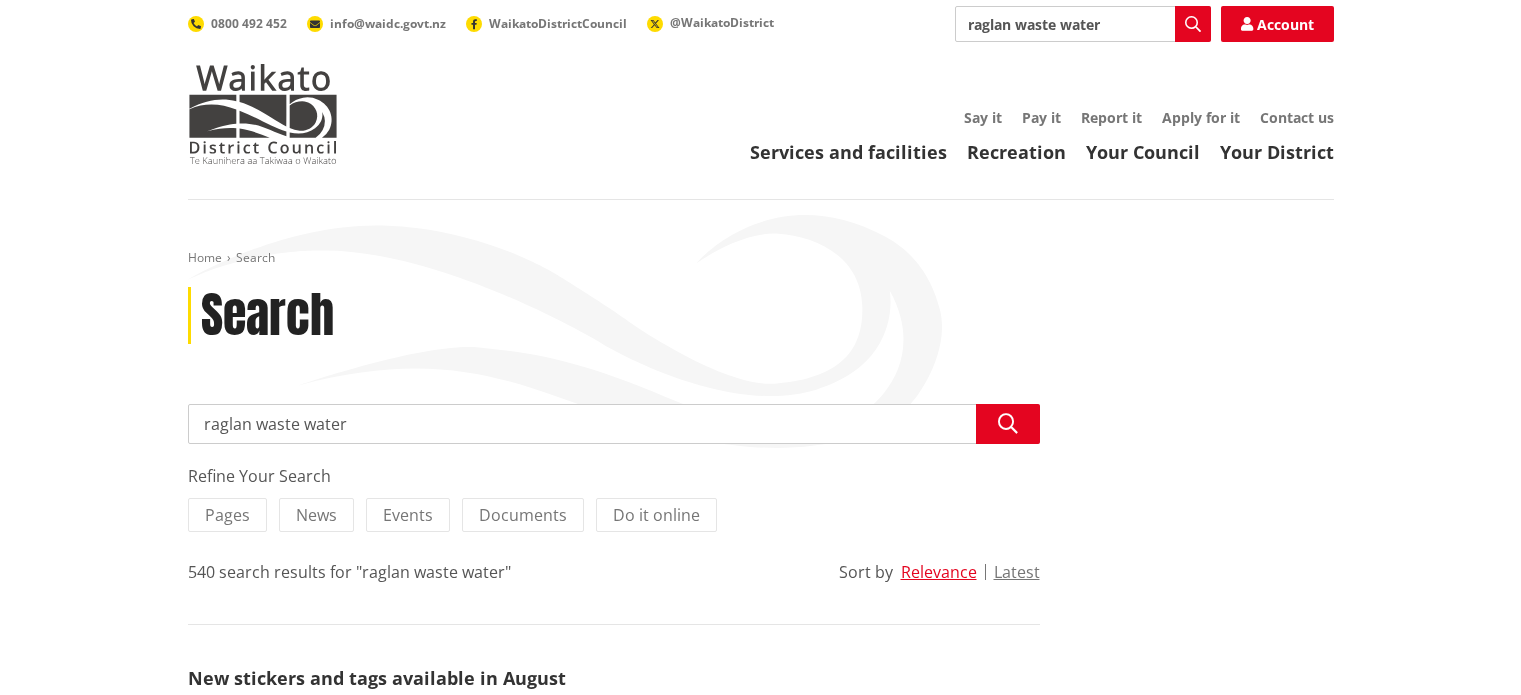 scroll, scrollTop: 1160, scrollLeft: 0, axis: vertical 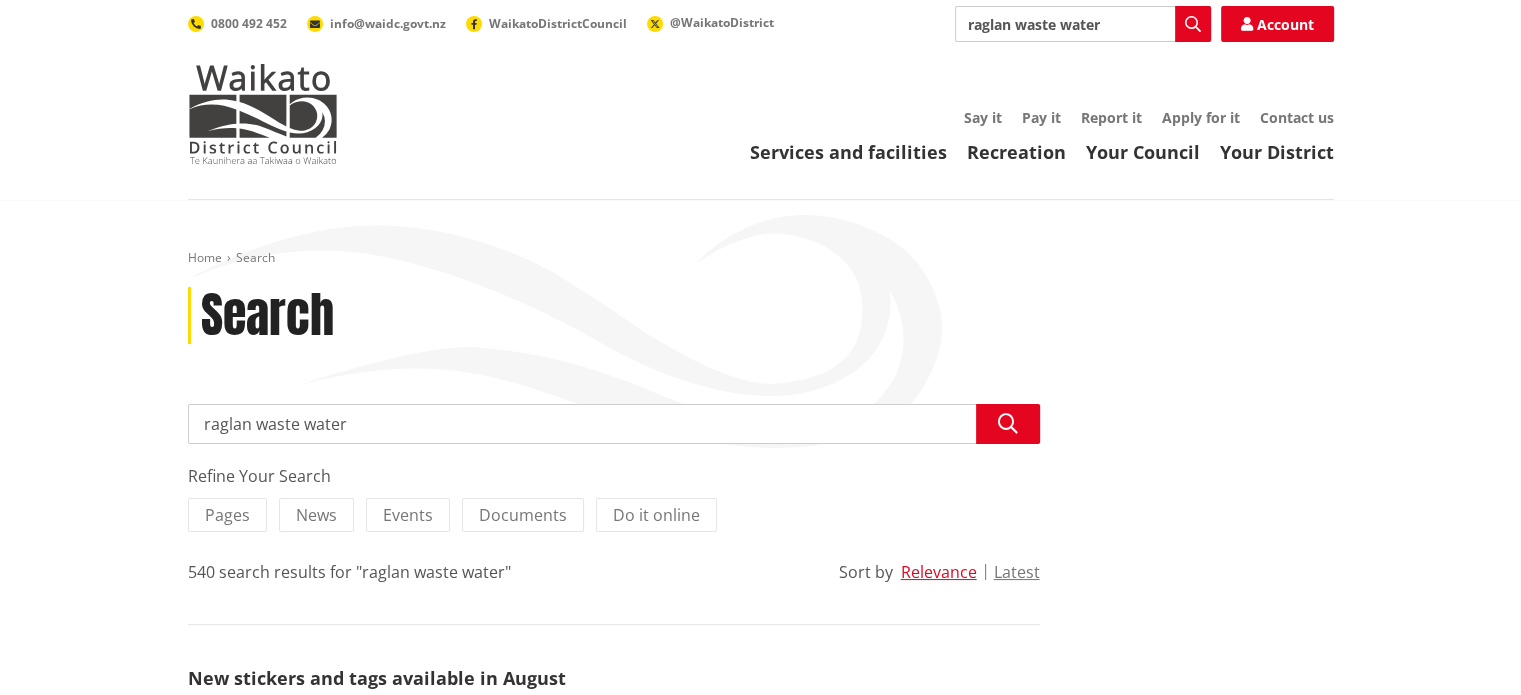 click on "raglan waste water" at bounding box center (1083, 24) 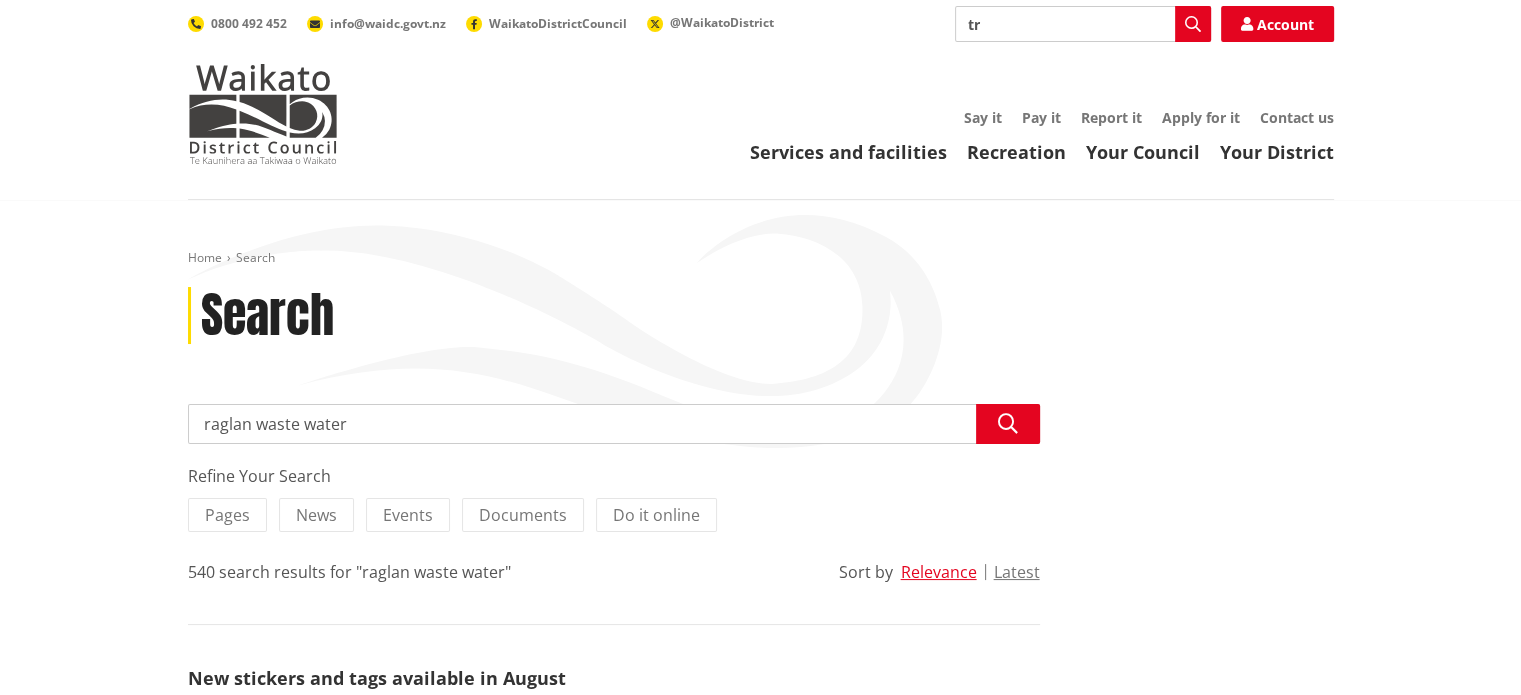type on "t" 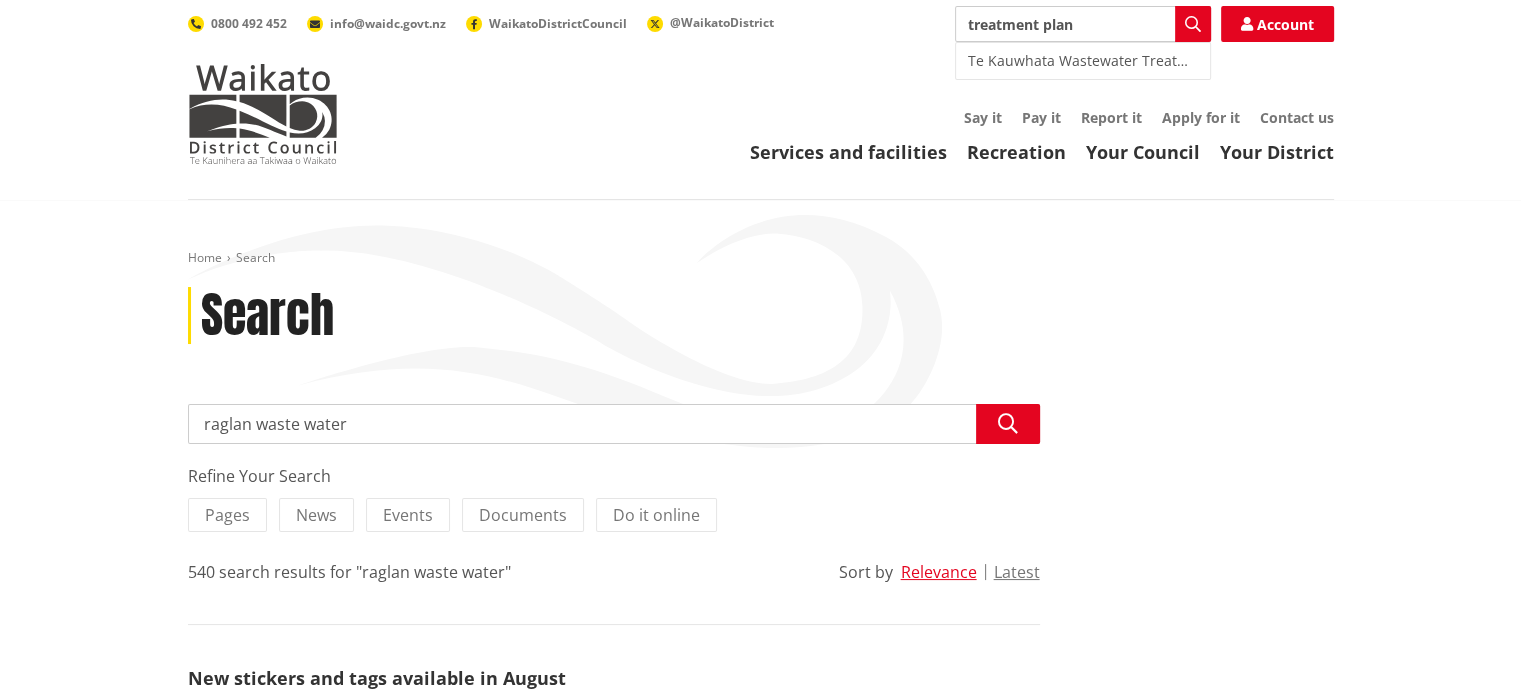 type on "treatment plant" 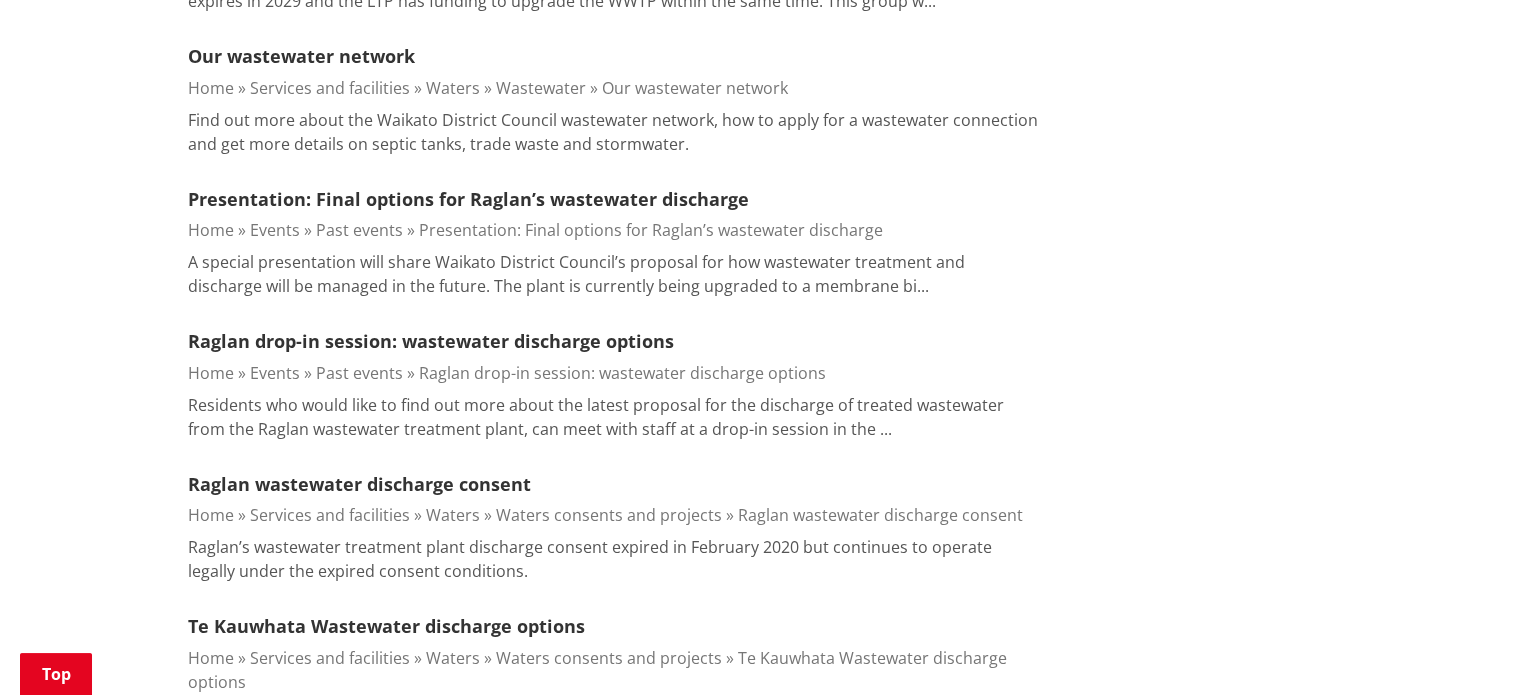 scroll, scrollTop: 2720, scrollLeft: 0, axis: vertical 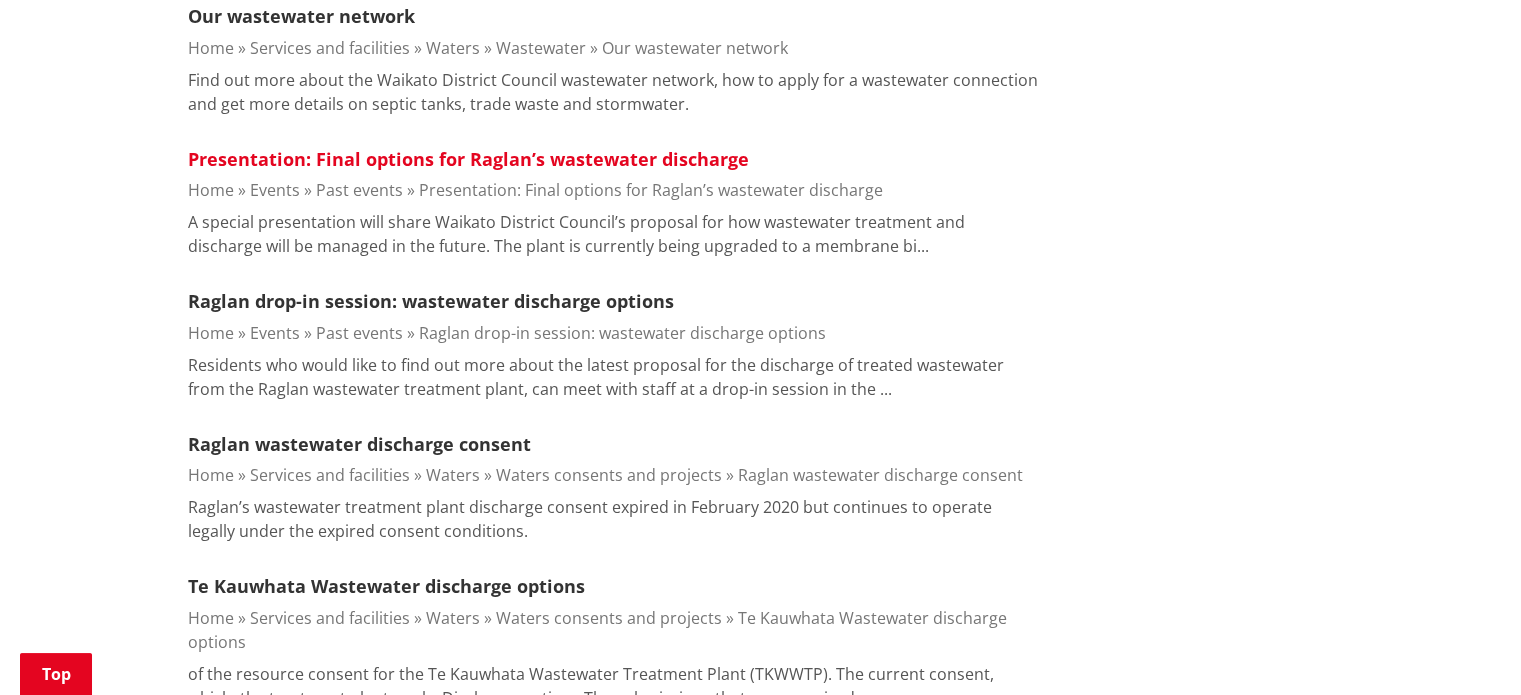click on "Presentation: Final options for Raglan’s wastewater discharge" at bounding box center [468, 159] 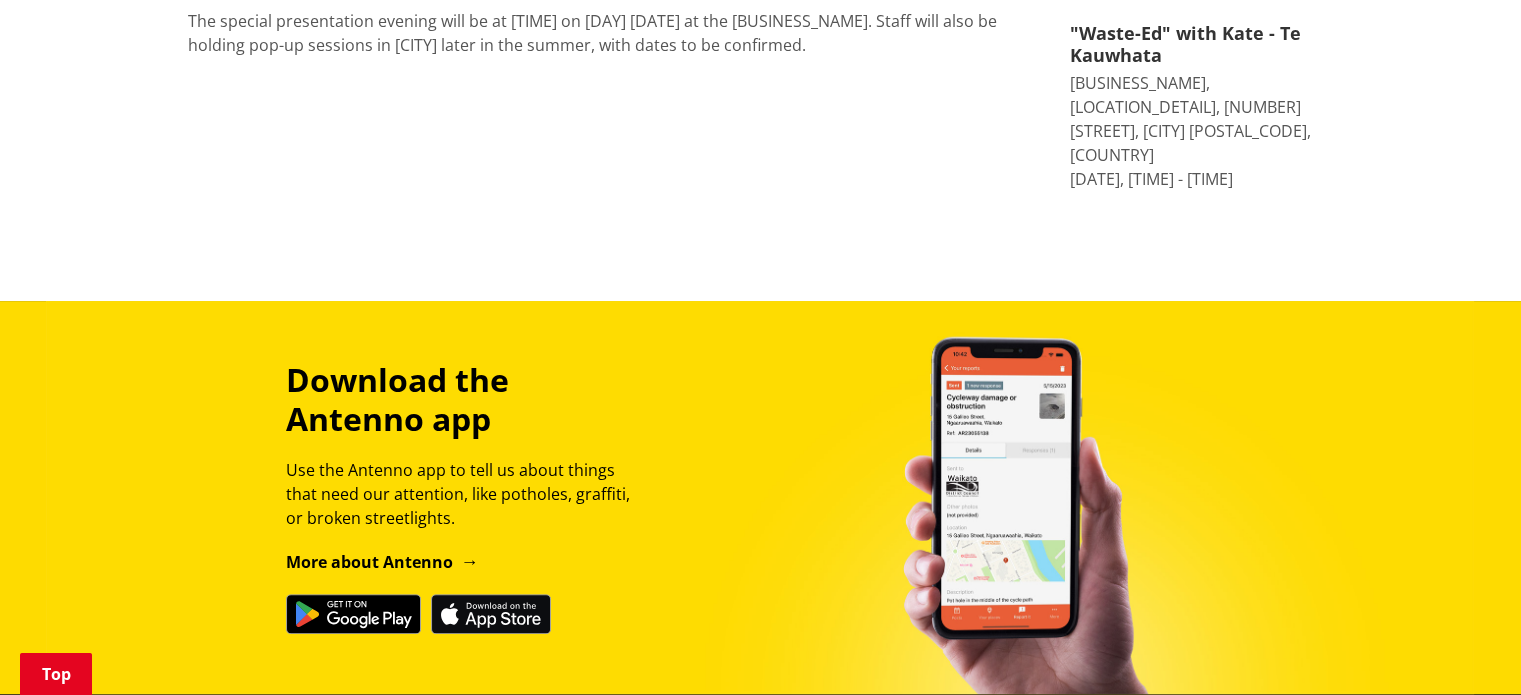 scroll, scrollTop: 640, scrollLeft: 0, axis: vertical 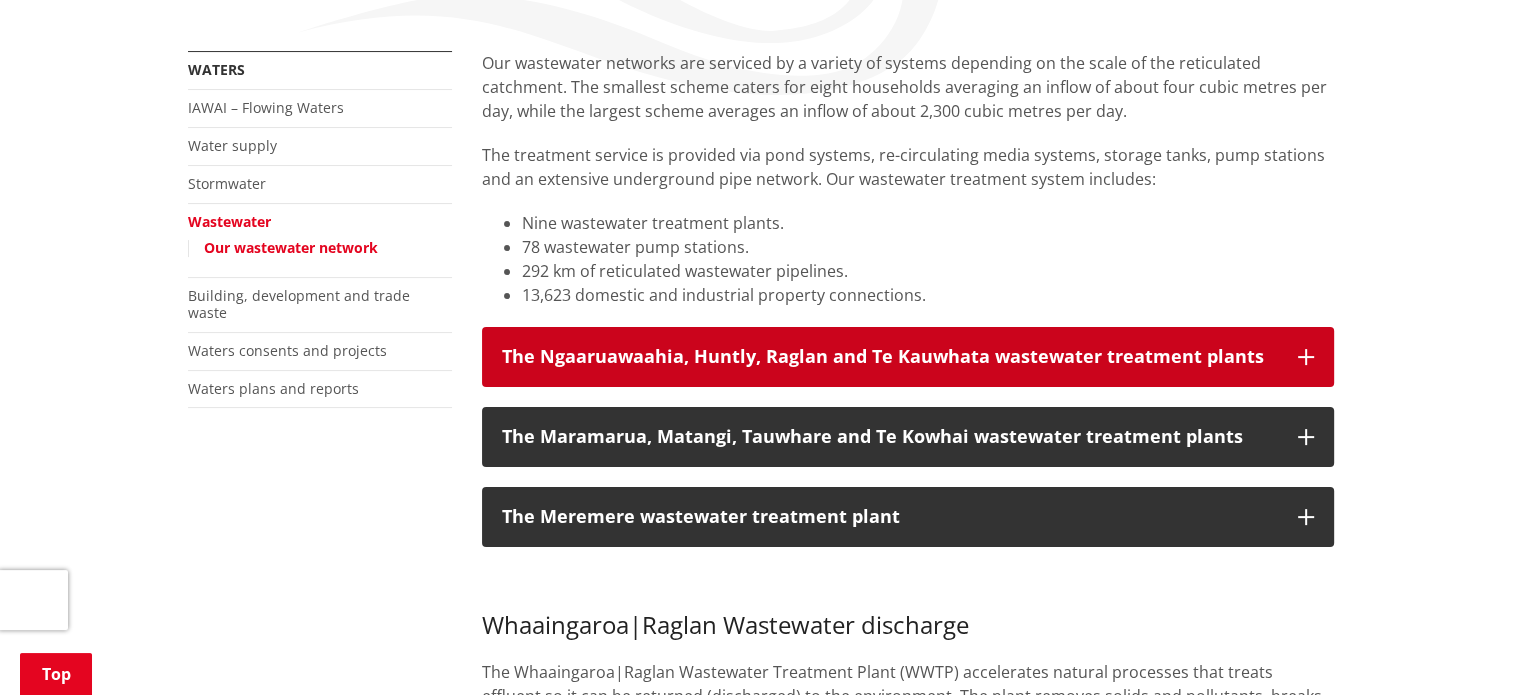 click at bounding box center (1306, 357) 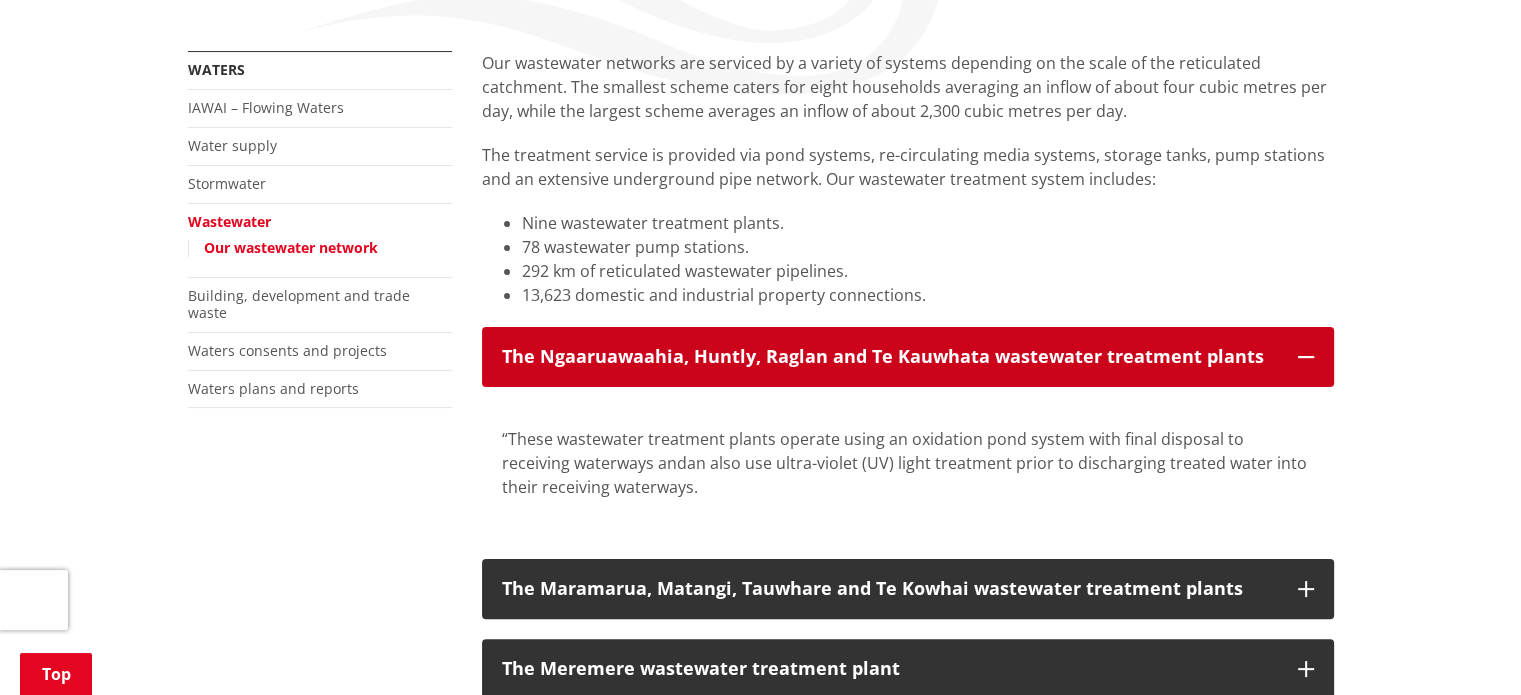 type 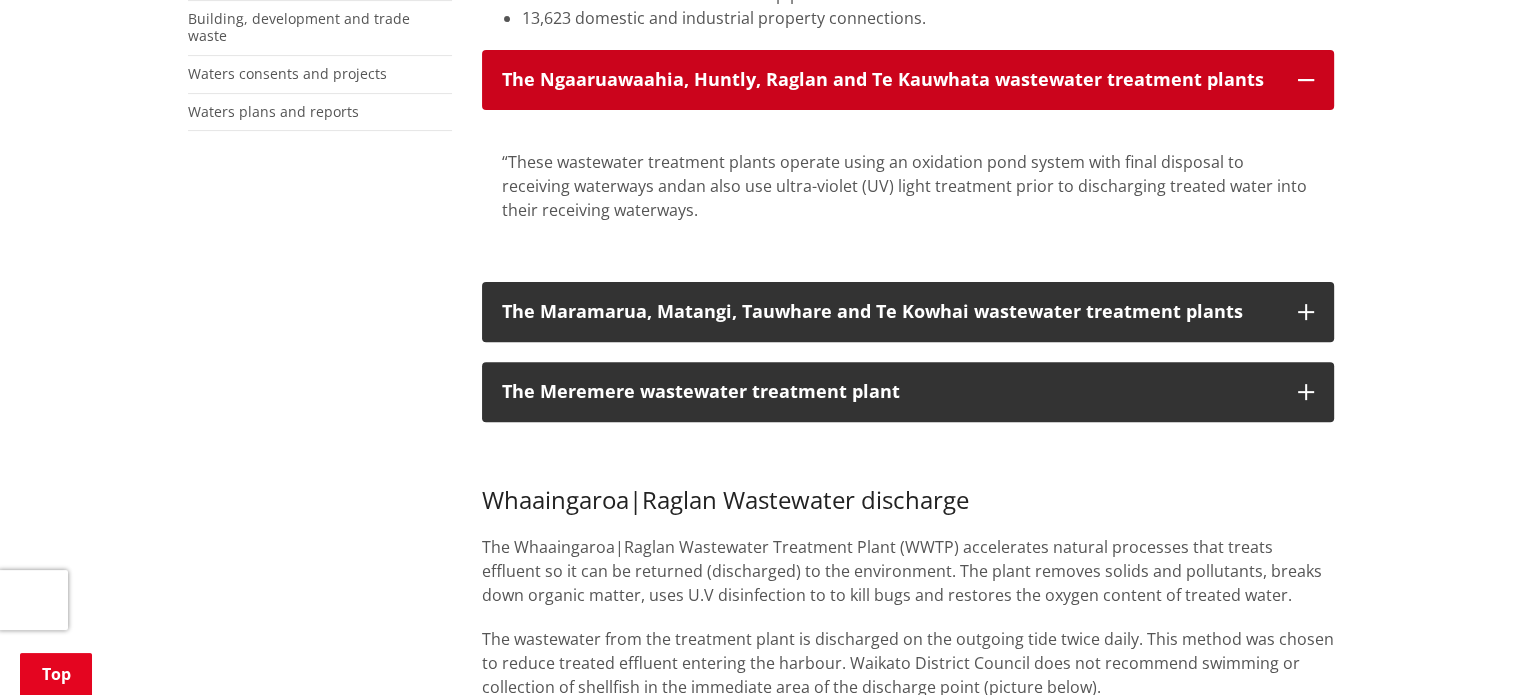 scroll, scrollTop: 873, scrollLeft: 0, axis: vertical 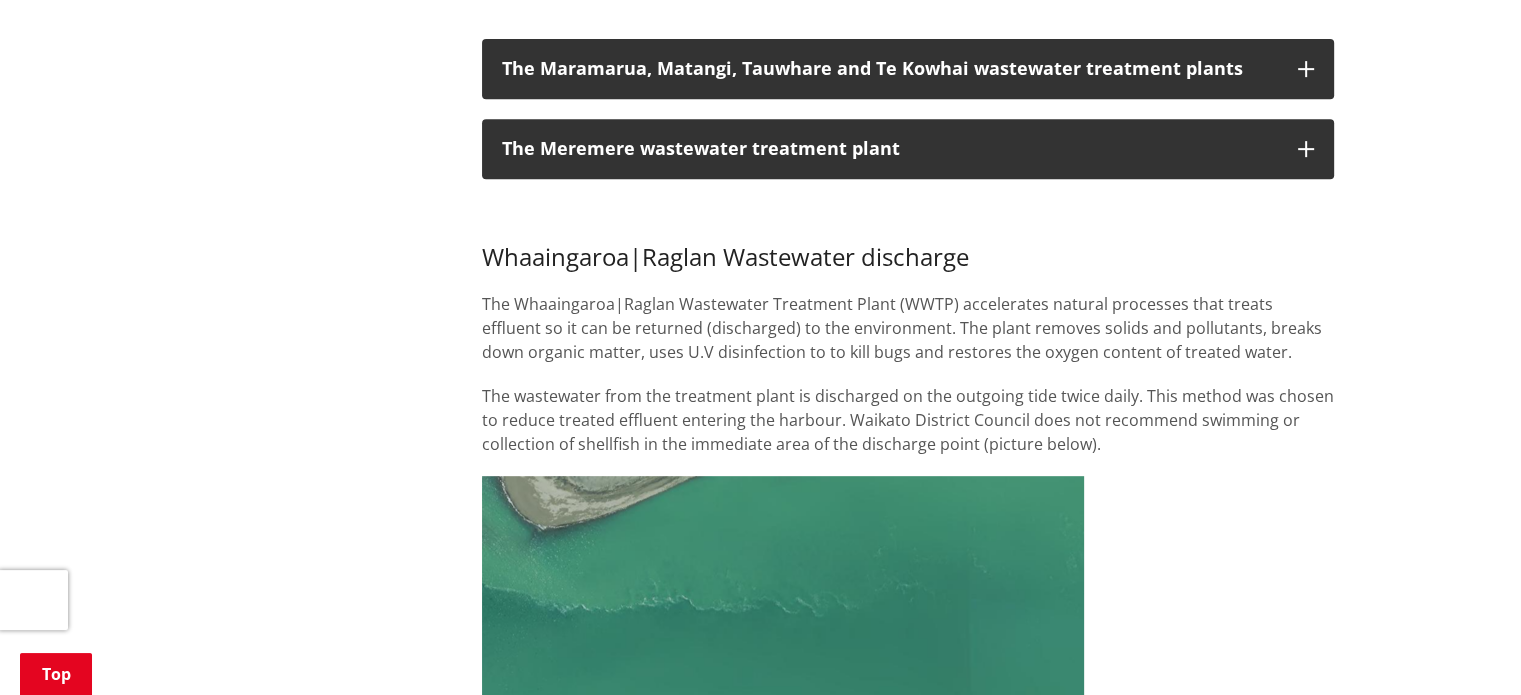click on "Home
Services and facilities
Waters
Wastewater
Our wastewater network
Our wastewater network
More from this section
Waters
IAWAI – Flowing Waters
Water supply
Stormwater
Wastewater
Our wastewater network
Building, development and trade waste
Waters consents and projects
Waters plans and reports
Our wastewater networks are serviced by a variety of systems depending on the scale of the reticulated catchment. The smallest scheme caters for eight households averaging an inflow of about four cubic metres per day, while the largest scheme averages
an inflow of about 2,300 cubic metres per day. Nine wastewater treatment plants. 78 wastewater pump stations. 292 km of reticulated wastewater pipelines." at bounding box center (760, 1073) 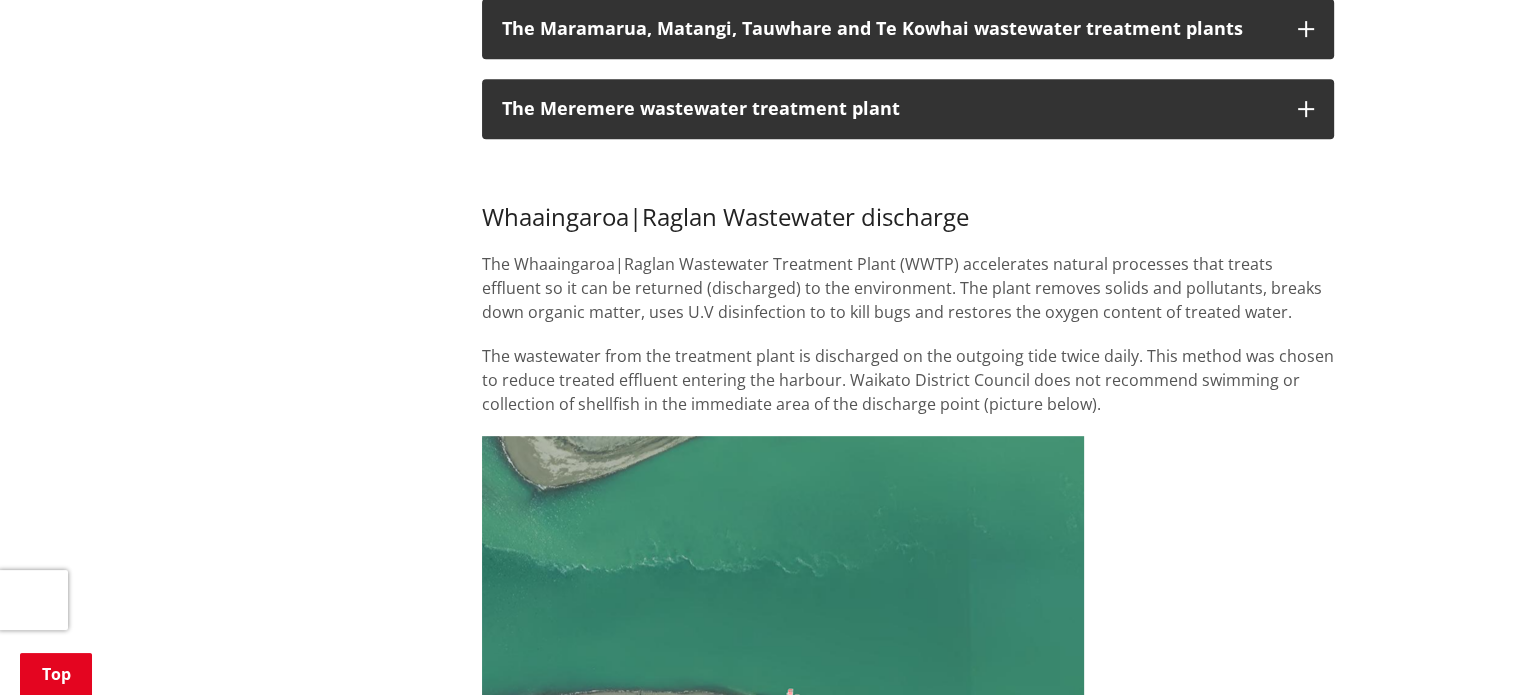 click on "Home
Services and facilities
Waters
Wastewater
Our wastewater network
Our wastewater network
More from this section
Waters
IAWAI – Flowing Waters
Water supply
Stormwater
Wastewater
Our wastewater network
Building, development and trade waste
Waters consents and projects
Waters plans and reports
Our wastewater networks are serviced by a variety of systems depending on the scale of the reticulated catchment. The smallest scheme caters for eight households averaging an inflow of about four cubic metres per day, while the largest scheme averages
an inflow of about 2,300 cubic metres per day. Nine wastewater treatment plants. 78 wastewater pump stations. 292 km of reticulated wastewater pipelines." at bounding box center (760, 1033) 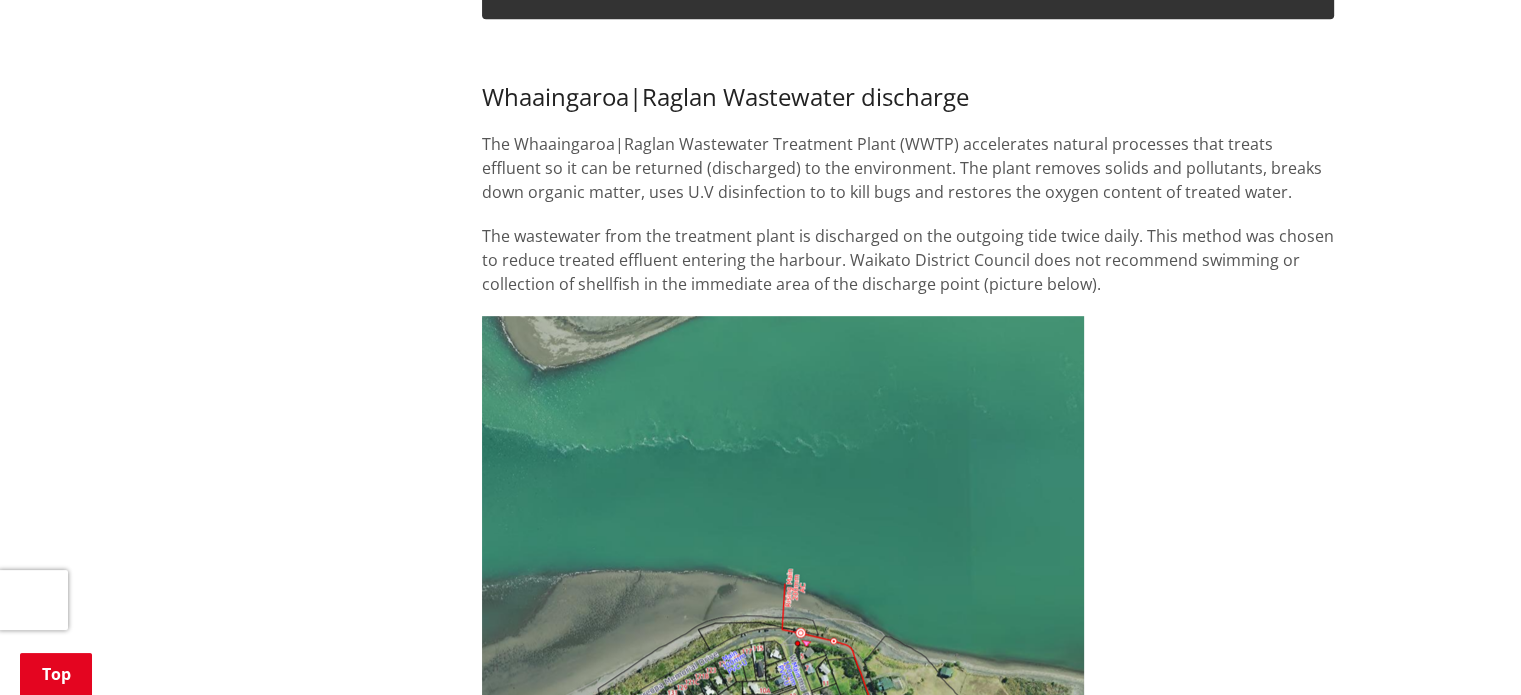 click on "Home
Services and facilities
Waters
Wastewater
Our wastewater network
Our wastewater network
More from this section
Waters
IAWAI – Flowing Waters
Water supply
Stormwater
Wastewater
Our wastewater network
Building, development and trade waste
Waters consents and projects
Waters plans and reports
Our wastewater networks are serviced by a variety of systems depending on the scale of the reticulated catchment. The smallest scheme caters for eight households averaging an inflow of about four cubic metres per day, while the largest scheme averages
an inflow of about 2,300 cubic metres per day. Nine wastewater treatment plants. 78 wastewater pump stations. 292 km of reticulated wastewater pipelines." at bounding box center [760, 913] 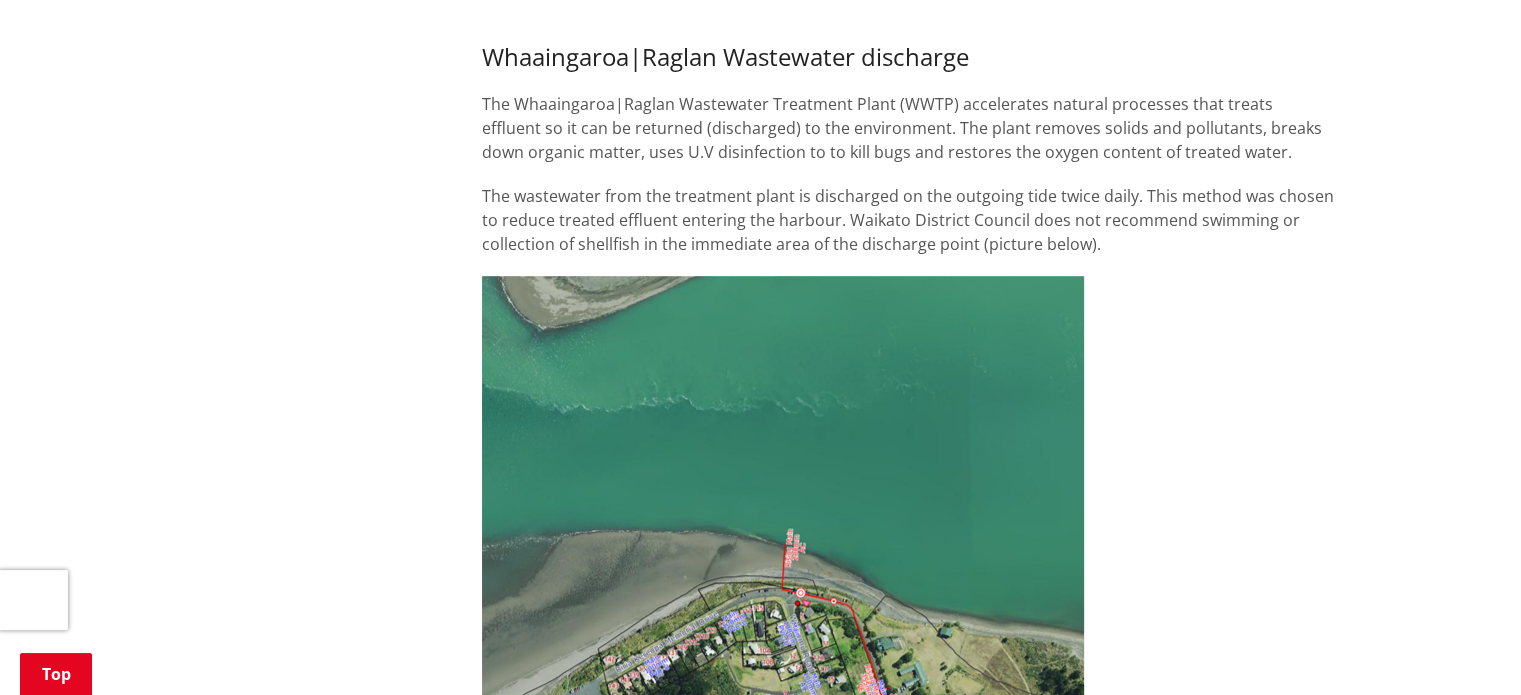 click on "Home
Services and facilities
Waters
Wastewater
Our wastewater network
Our wastewater network
More from this section
Waters
IAWAI – Flowing Waters
Water supply
Stormwater
Wastewater
Our wastewater network
Building, development and trade waste
Waters consents and projects
Waters plans and reports
Our wastewater networks are serviced by a variety of systems depending on the scale of the reticulated catchment. The smallest scheme caters for eight households averaging an inflow of about four cubic metres per day, while the largest scheme averages
an inflow of about 2,300 cubic metres per day. Nine wastewater treatment plants. 78 wastewater pump stations. 292 km of reticulated wastewater pipelines." at bounding box center (760, 873) 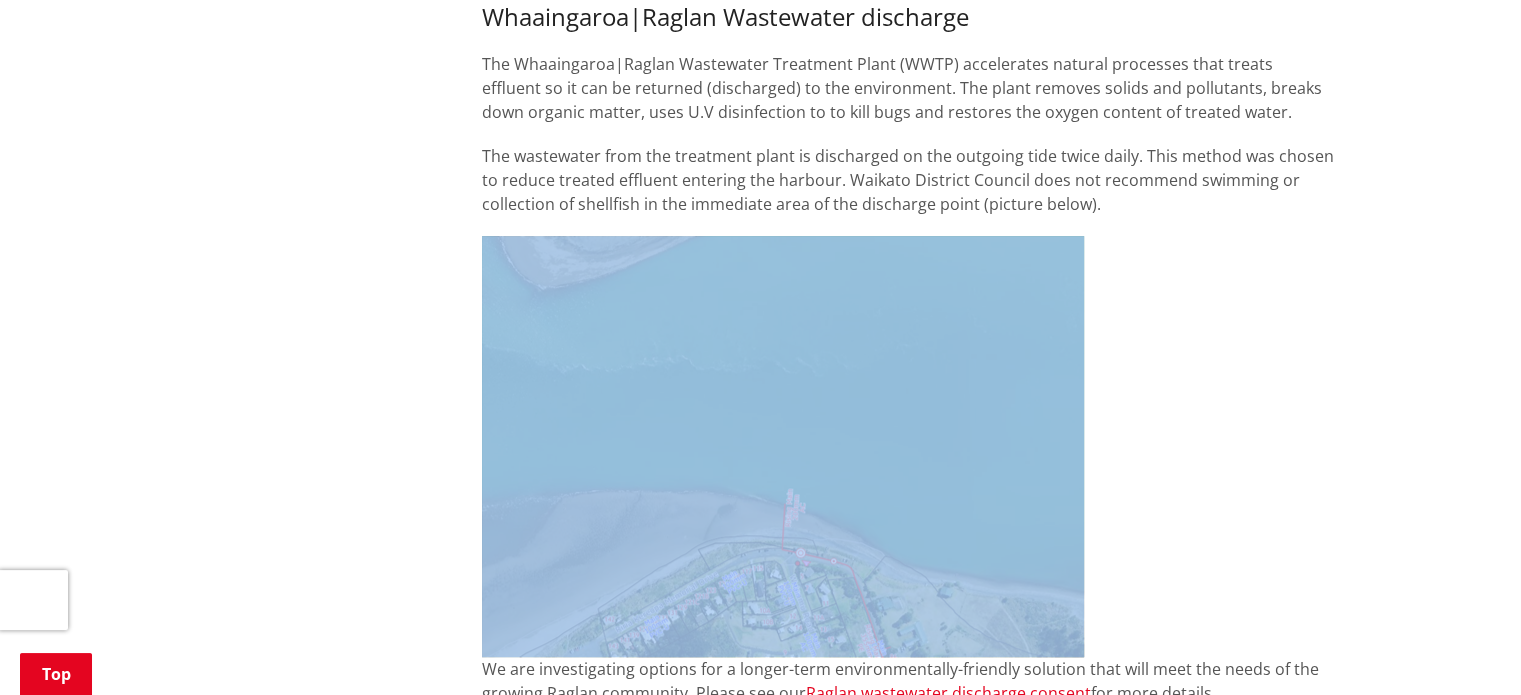 click on "Home
Services and facilities
Waters
Wastewater
Our wastewater network
Our wastewater network
More from this section
Waters
IAWAI – Flowing Waters
Water supply
Stormwater
Wastewater
Our wastewater network
Building, development and trade waste
Waters consents and projects
Waters plans and reports
Our wastewater networks are serviced by a variety of systems depending on the scale of the reticulated catchment. The smallest scheme caters for eight households averaging an inflow of about four cubic metres per day, while the largest scheme averages
an inflow of about 2,300 cubic metres per day. Nine wastewater treatment plants. 78 wastewater pump stations. 292 km of reticulated wastewater pipelines." at bounding box center [760, 833] 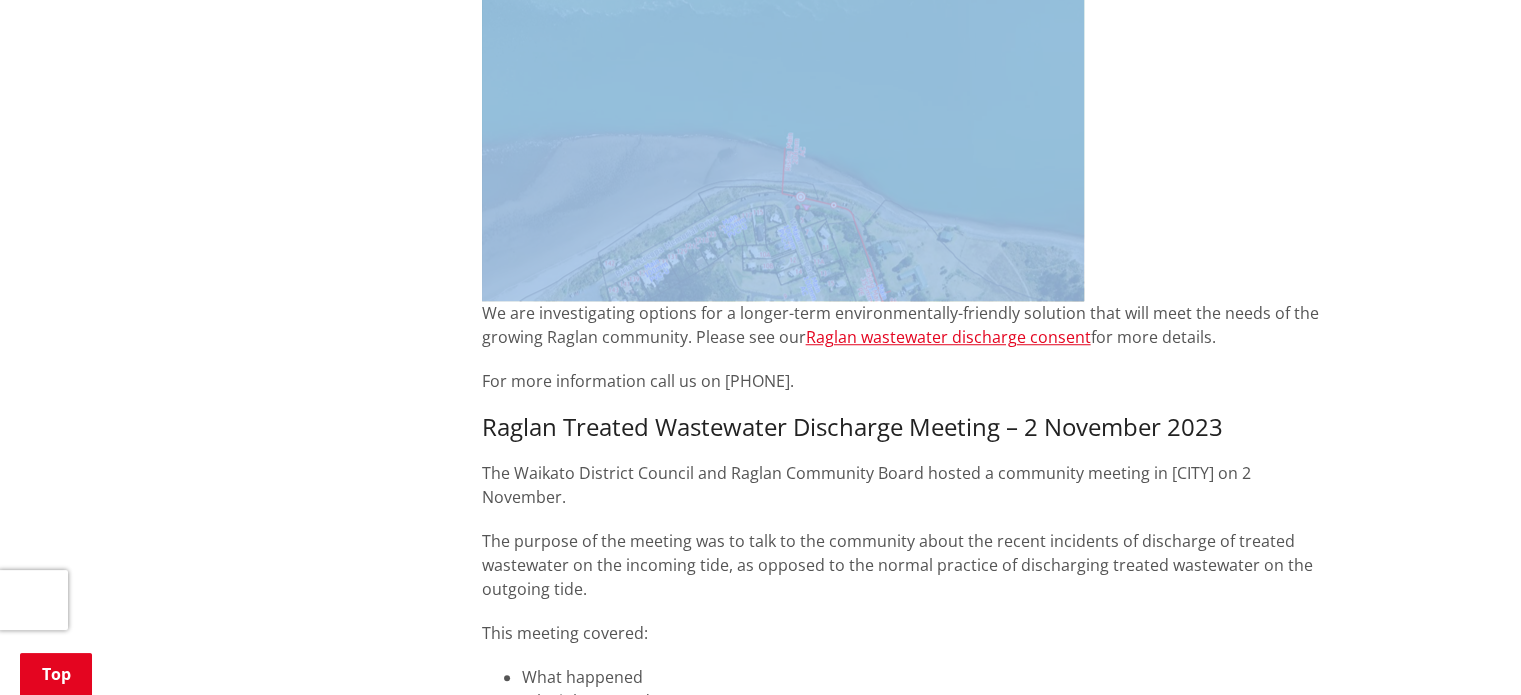 scroll, scrollTop: 1473, scrollLeft: 0, axis: vertical 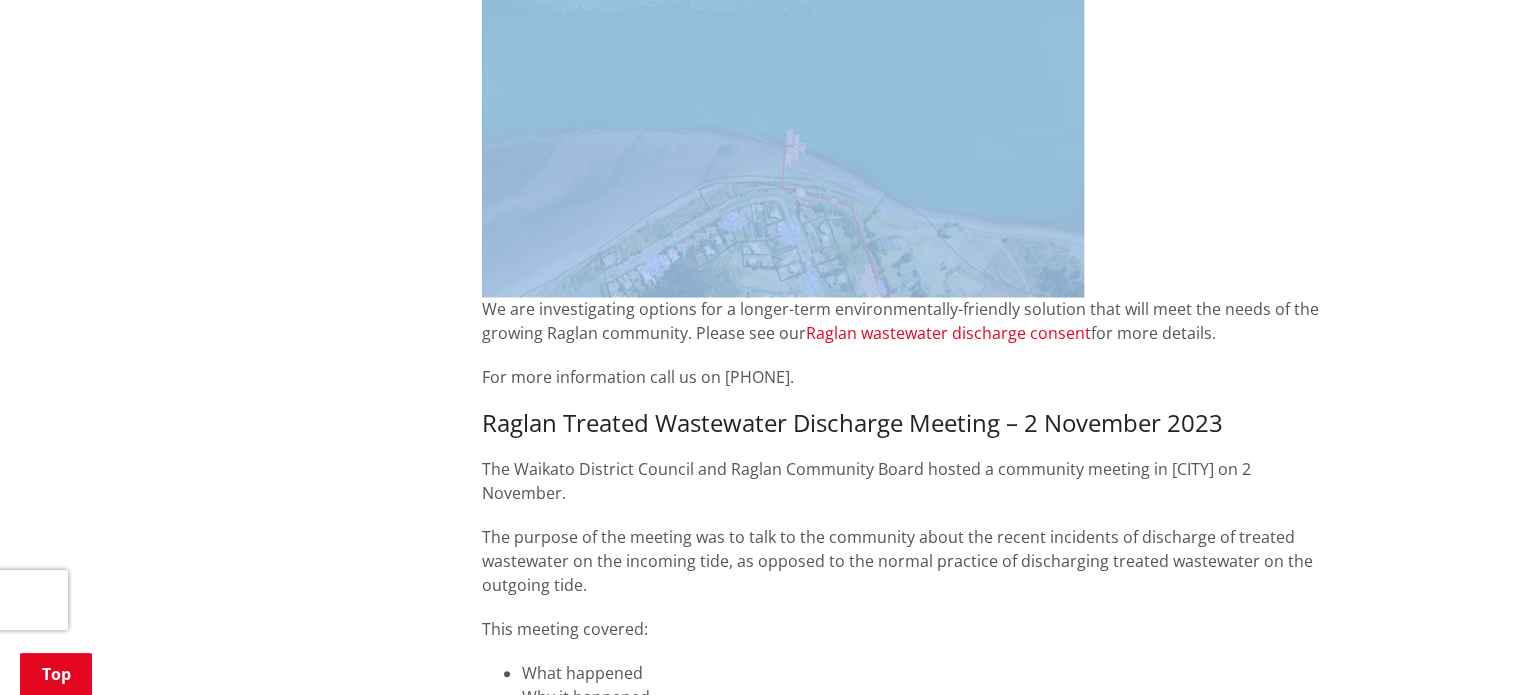 click on "Raglan wastewater discharge consent" at bounding box center [948, 333] 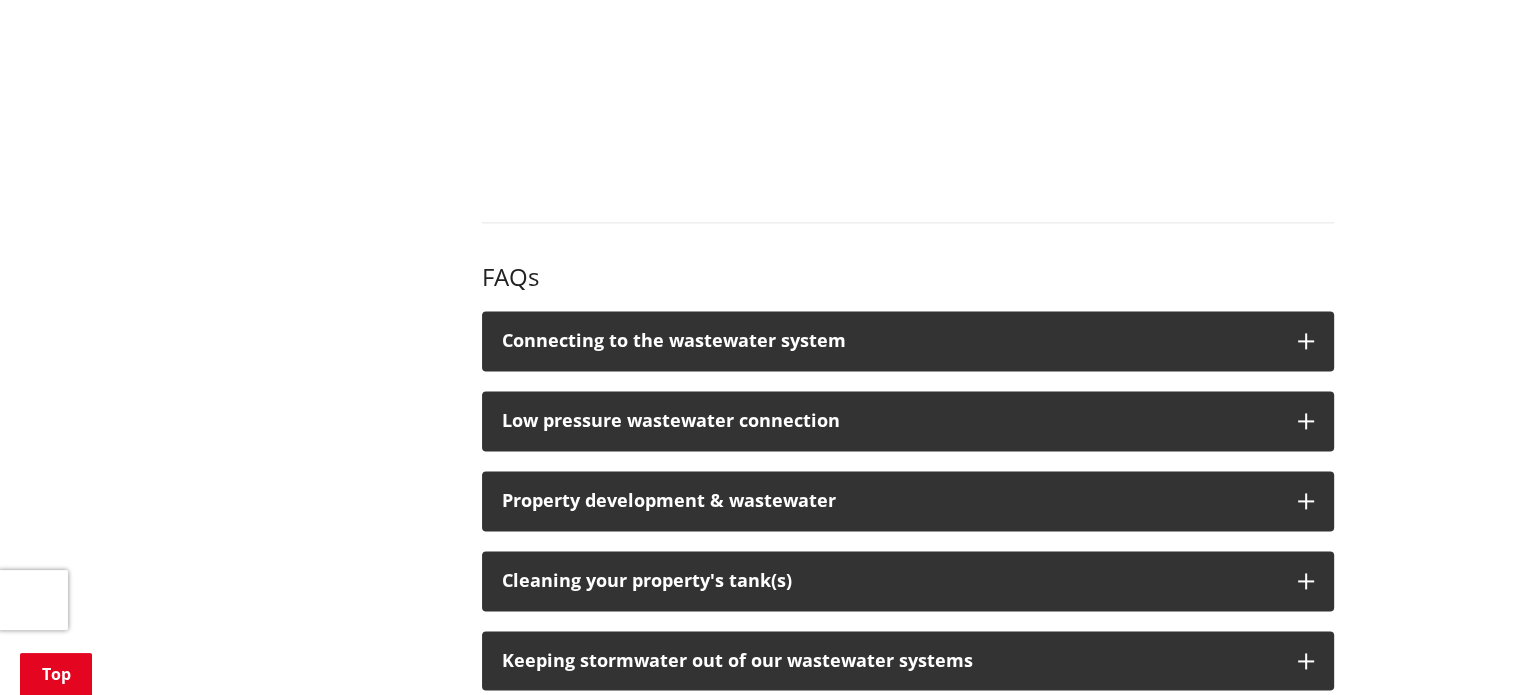 scroll, scrollTop: 2631, scrollLeft: 0, axis: vertical 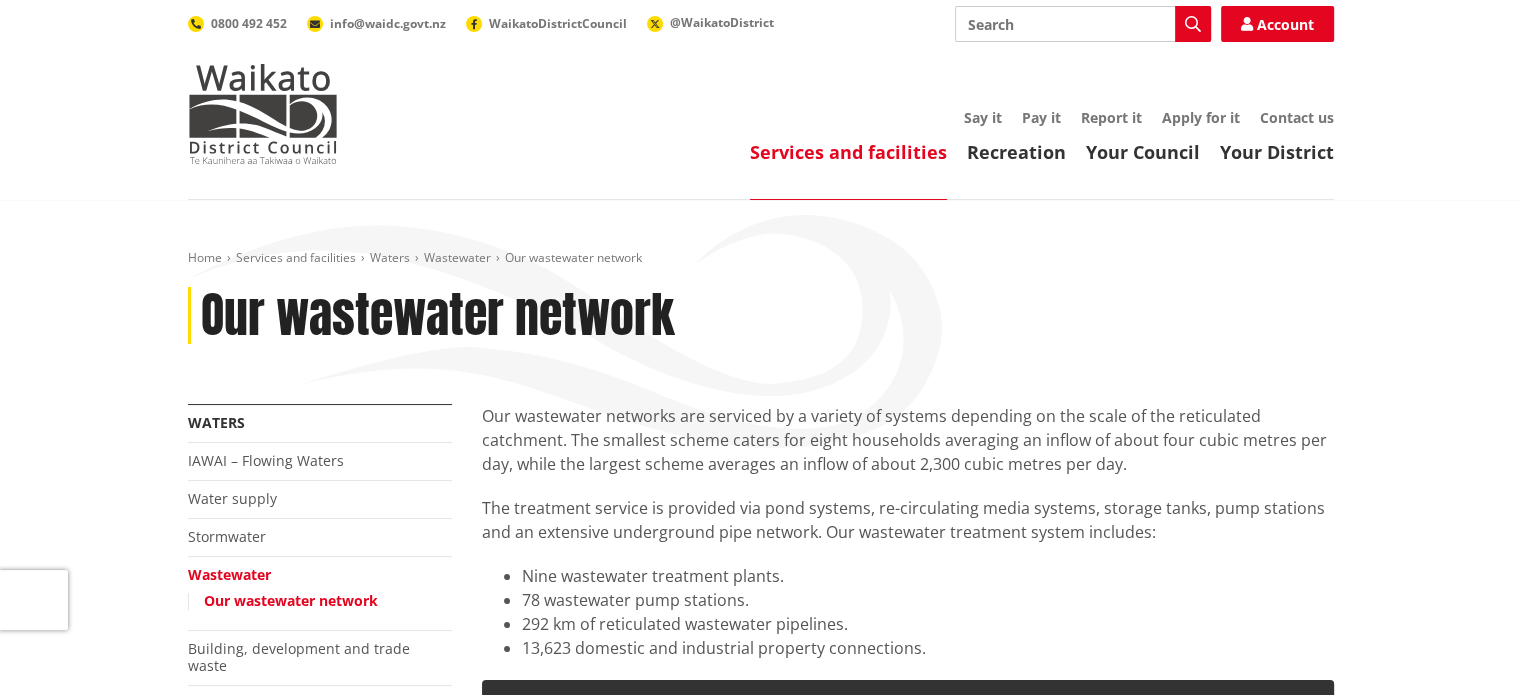 drag, startPoint x: 1516, startPoint y: 58, endPoint x: 1529, endPoint y: 66, distance: 15.264338 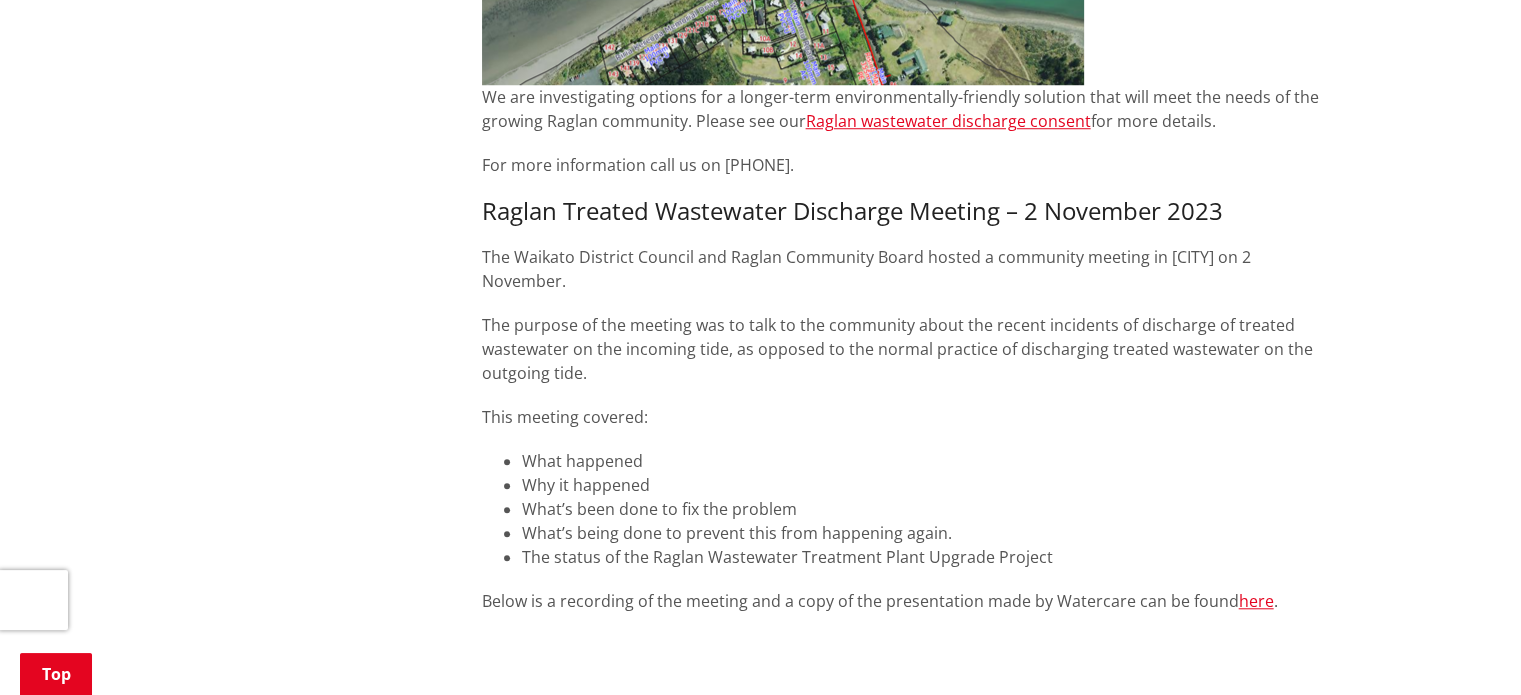 scroll, scrollTop: 1602, scrollLeft: 0, axis: vertical 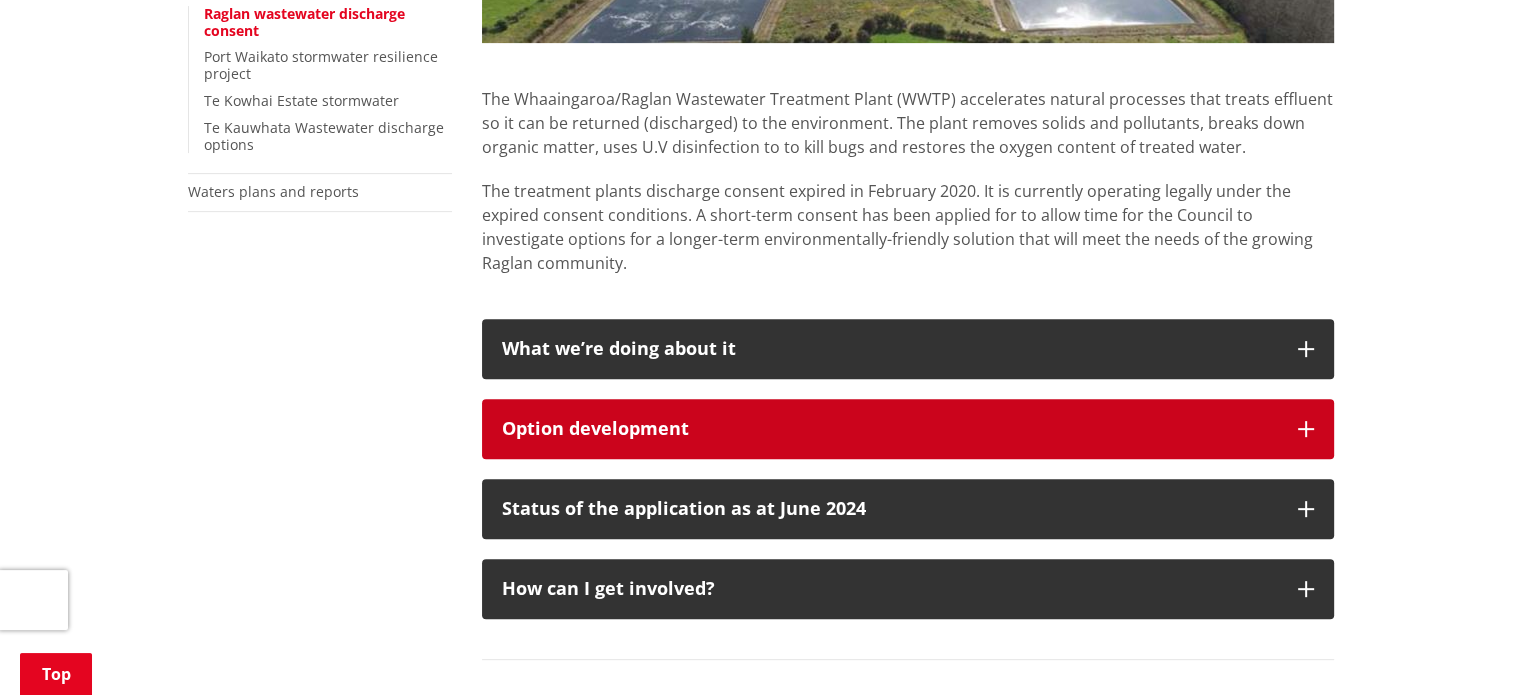 click at bounding box center [1306, 429] 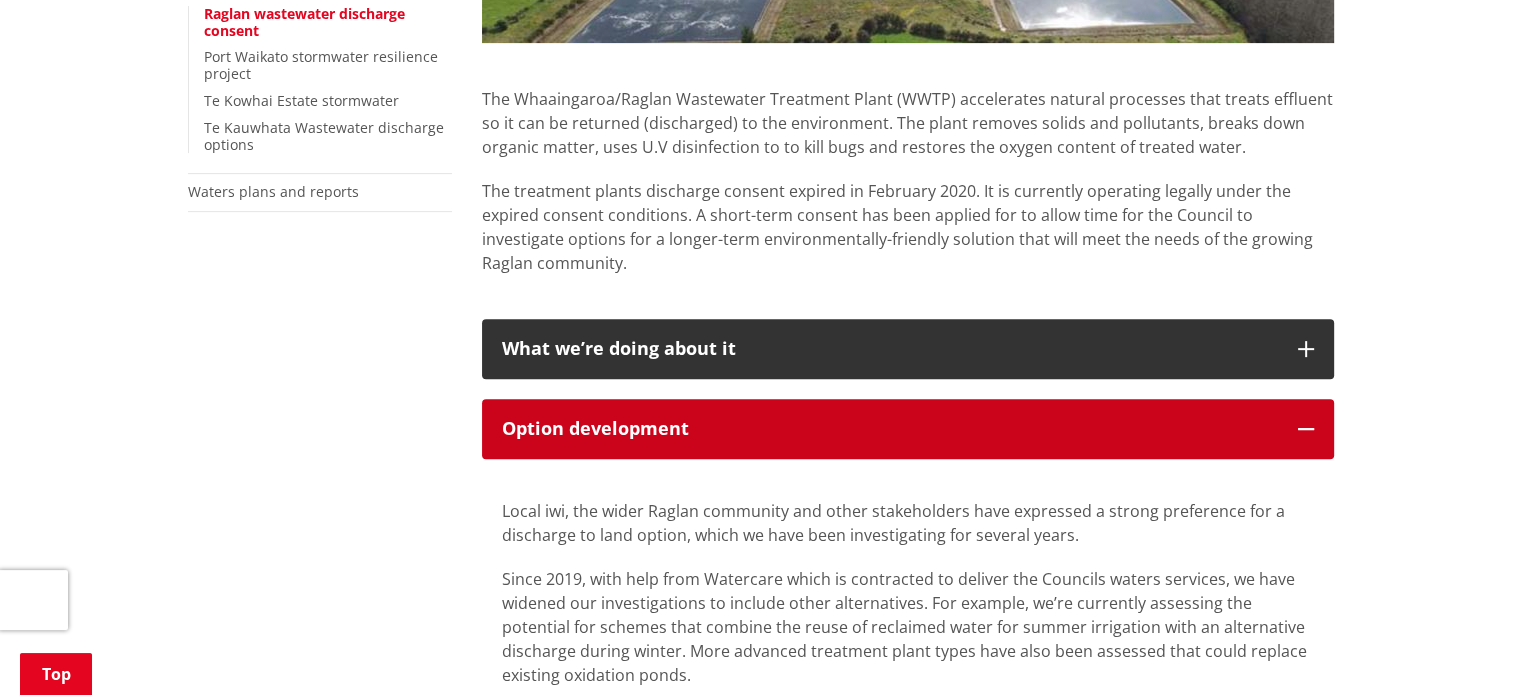 type 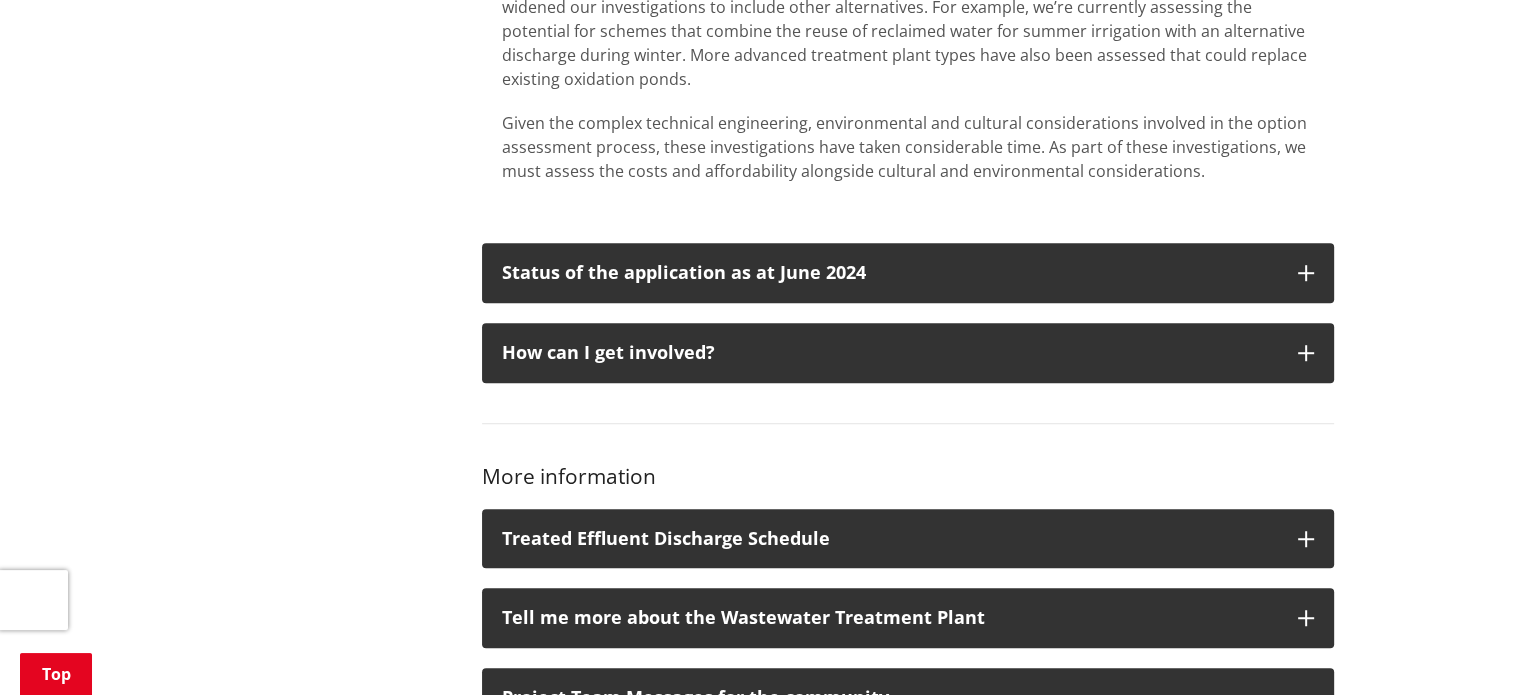 scroll, scrollTop: 1280, scrollLeft: 0, axis: vertical 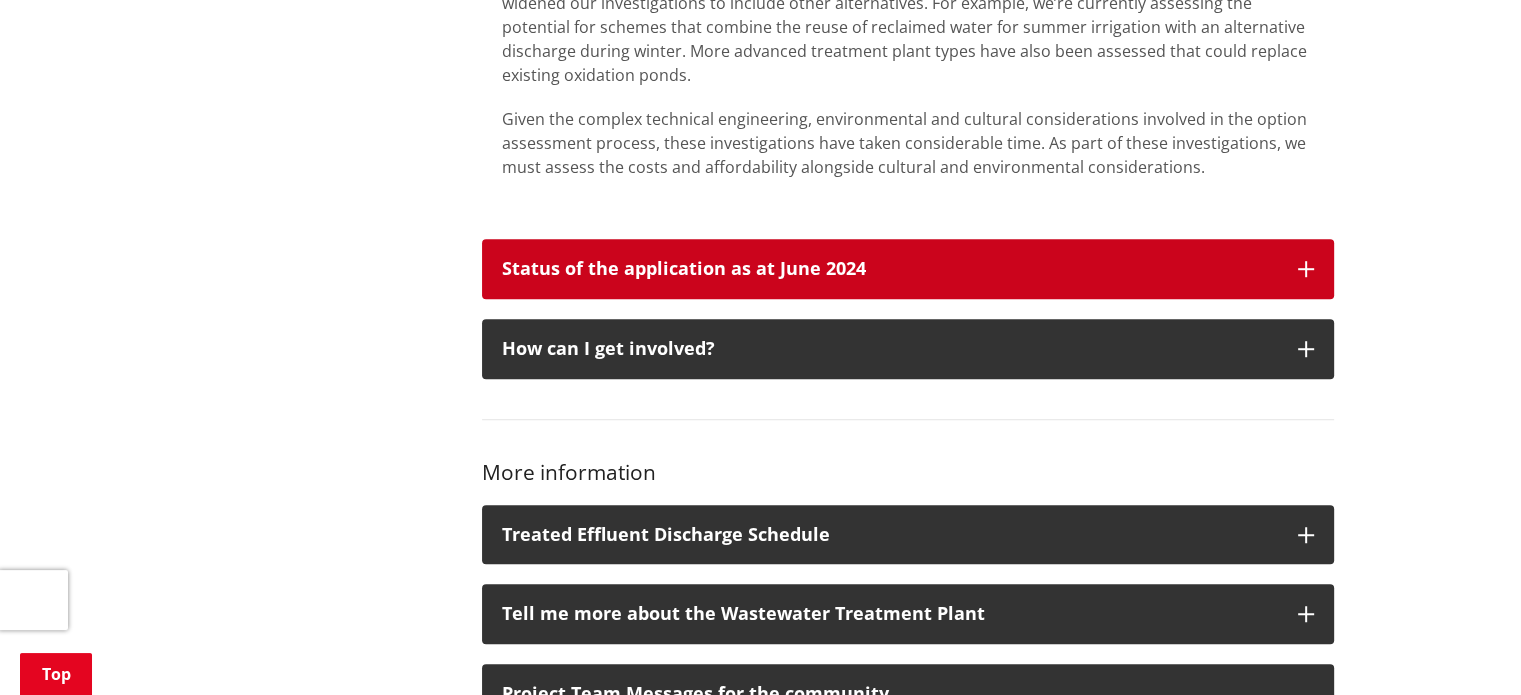 click at bounding box center [1306, 269] 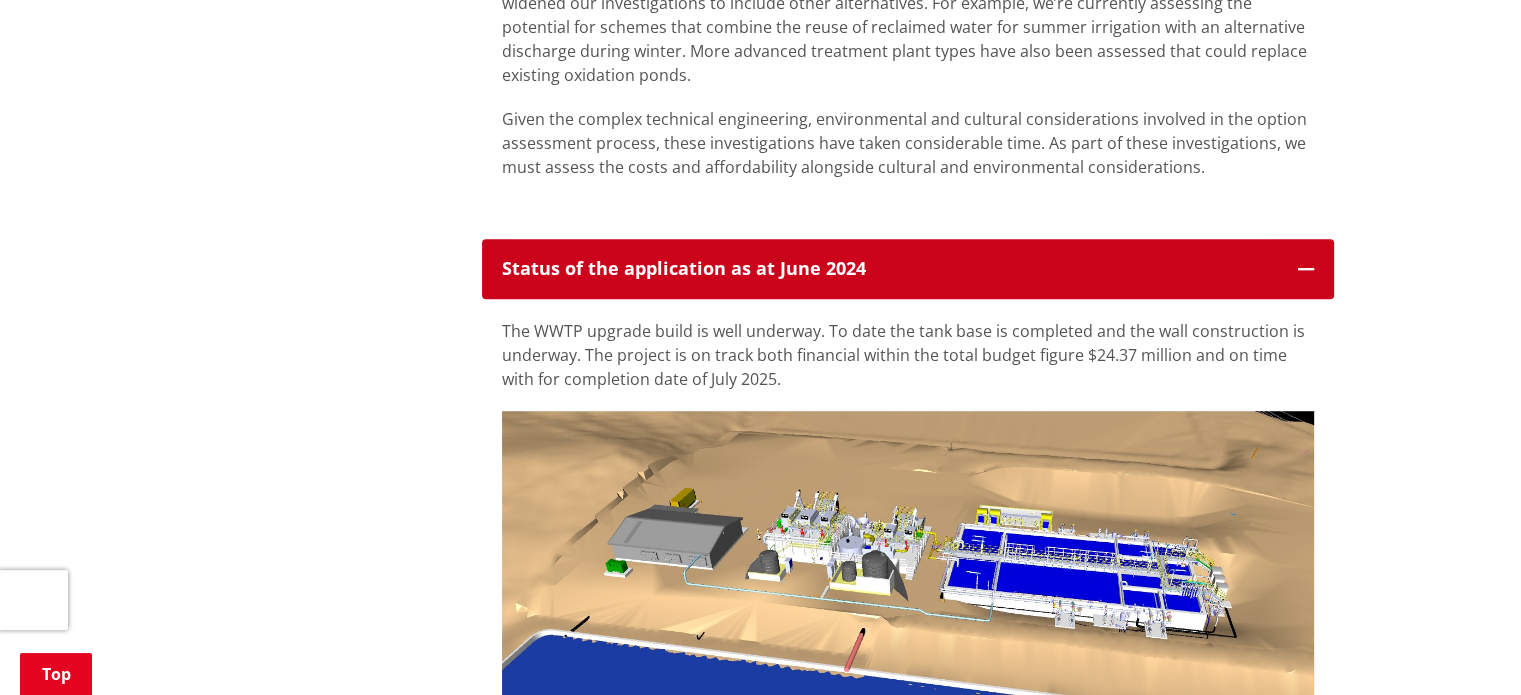 type 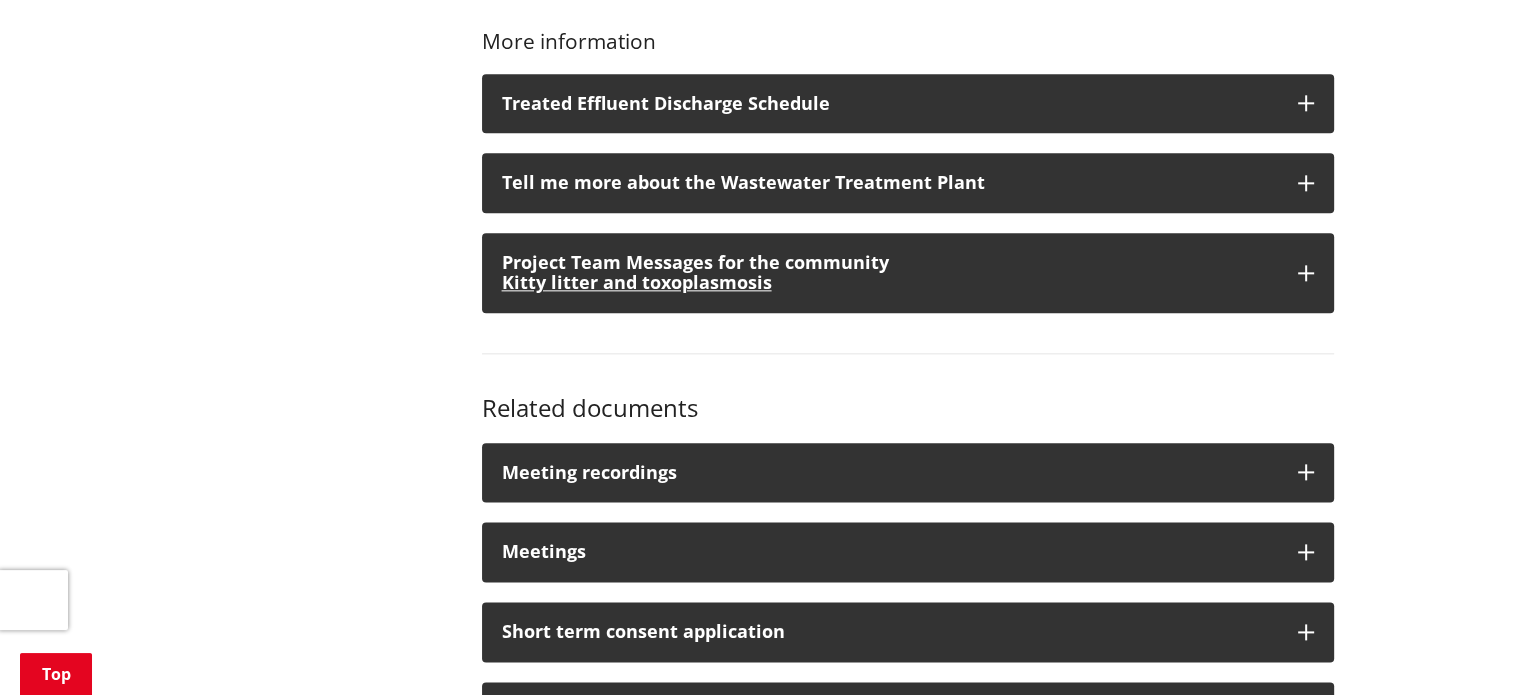scroll, scrollTop: 2400, scrollLeft: 0, axis: vertical 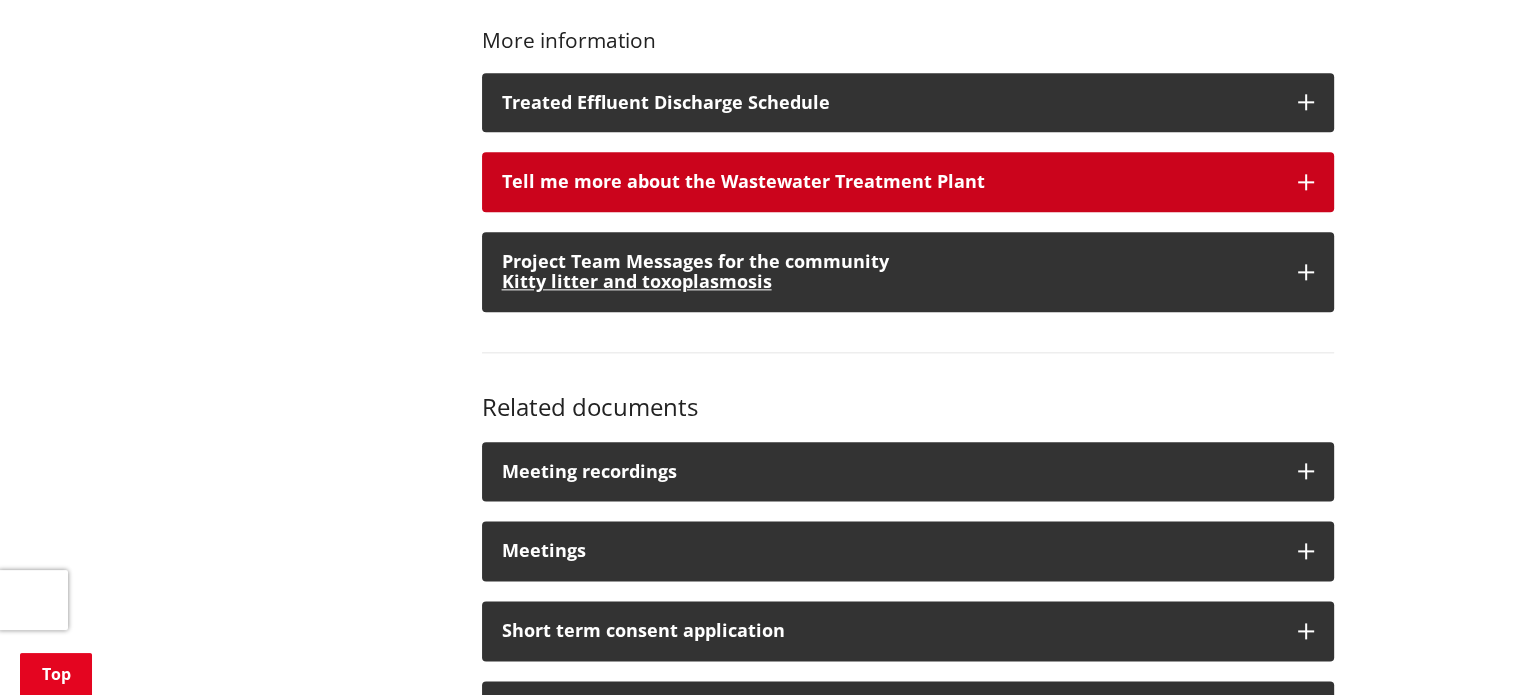 click at bounding box center (1306, 182) 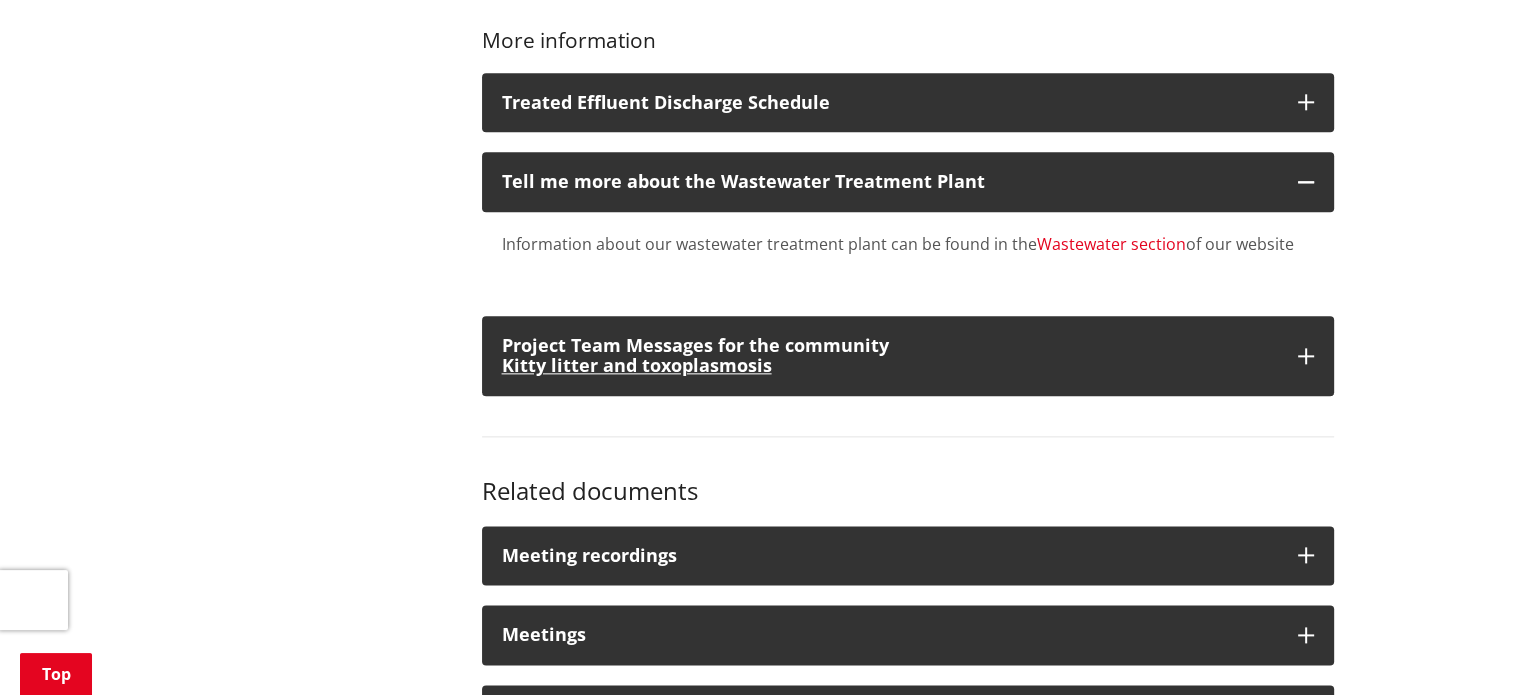 click on "Wastewater section" at bounding box center (1111, 244) 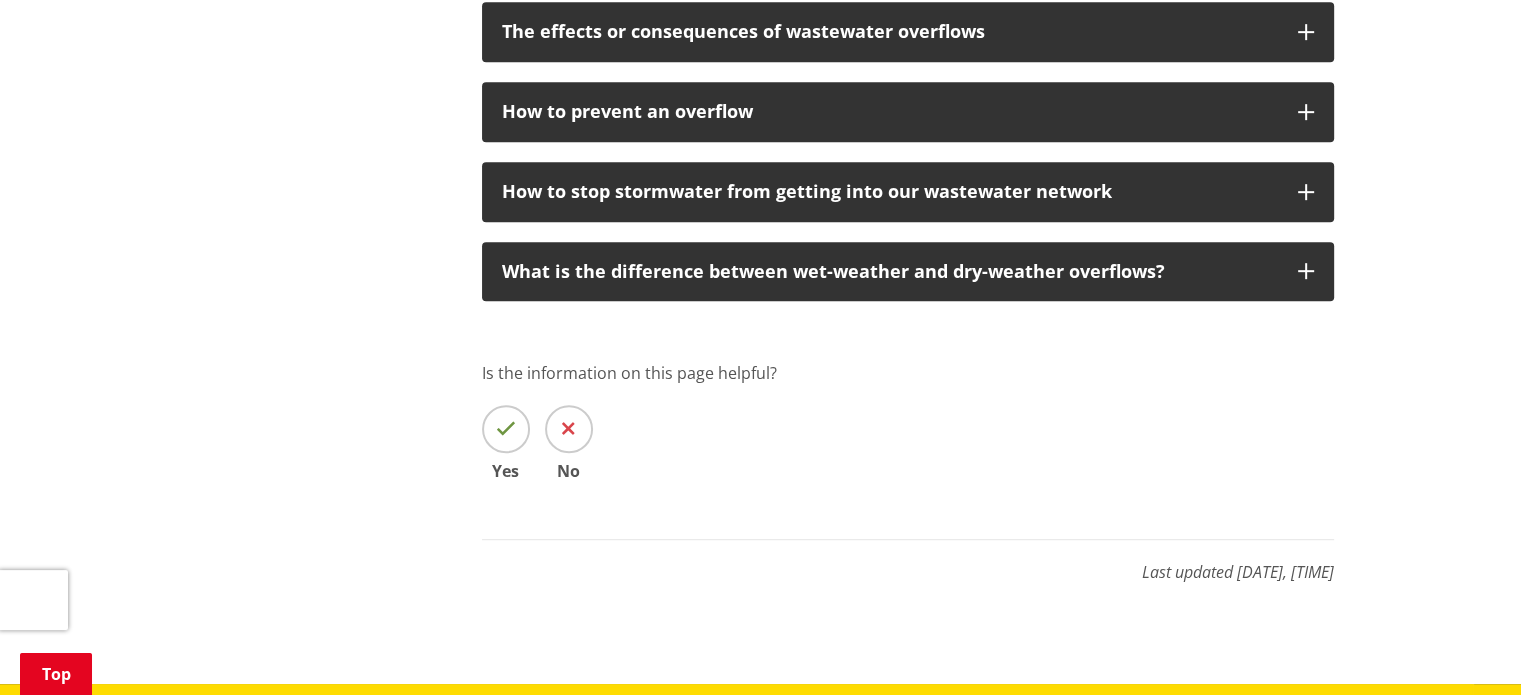 scroll, scrollTop: 1080, scrollLeft: 0, axis: vertical 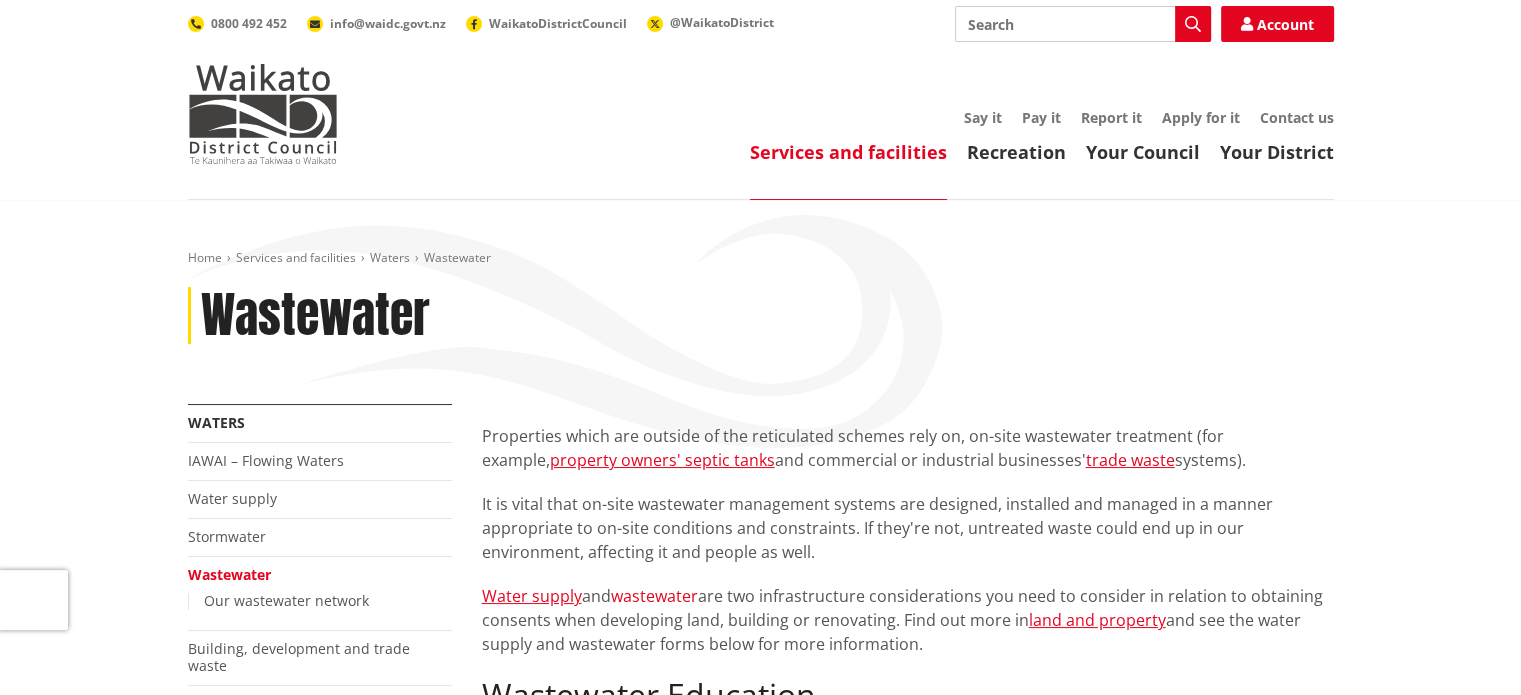 click on "wastewater" at bounding box center (654, 596) 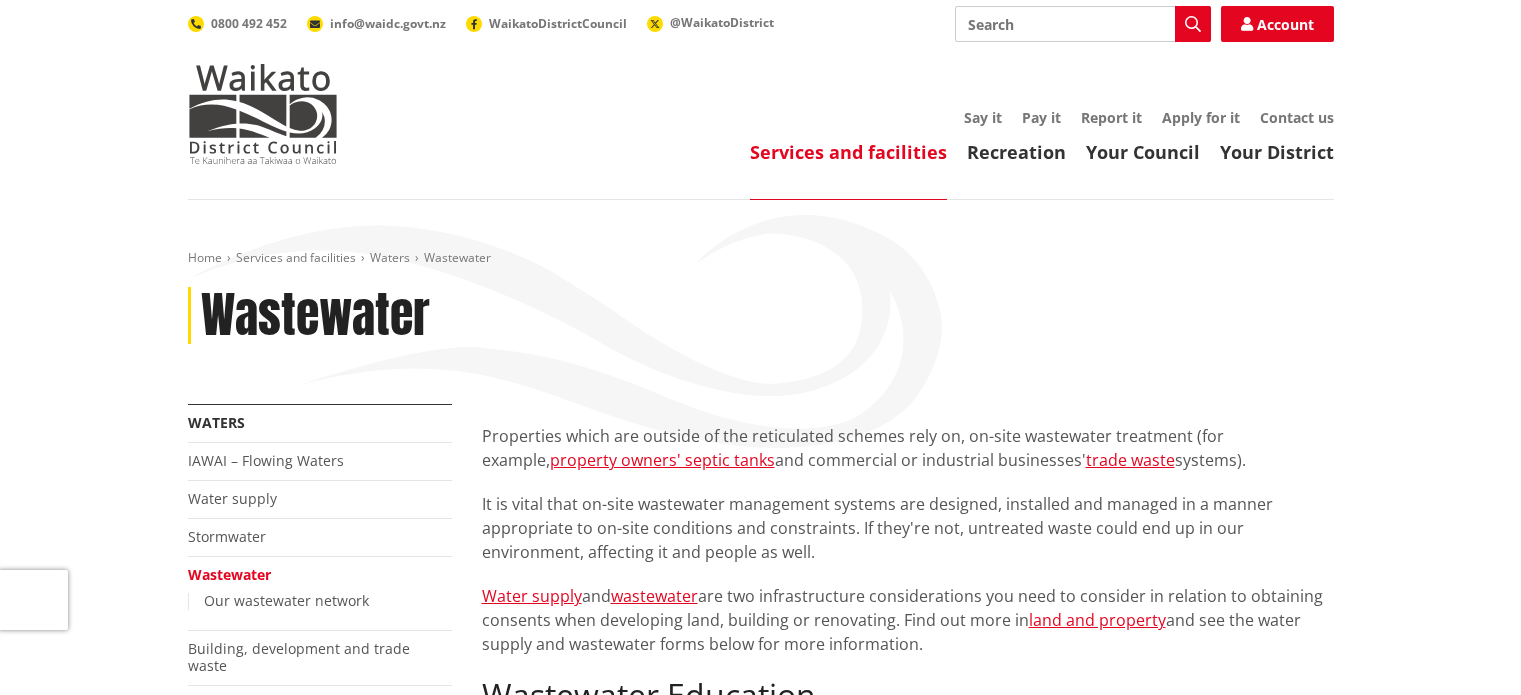 scroll, scrollTop: 0, scrollLeft: 0, axis: both 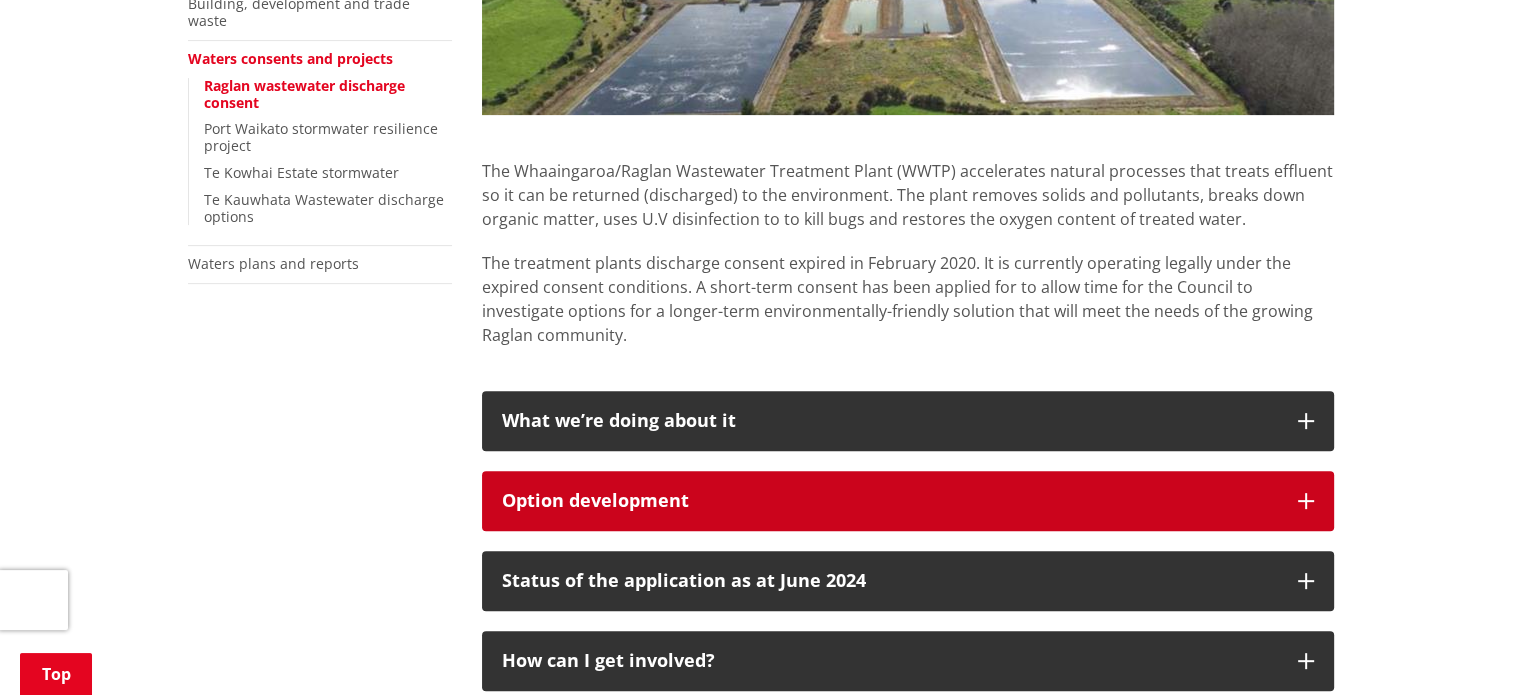click on "Option development" at bounding box center [908, 501] 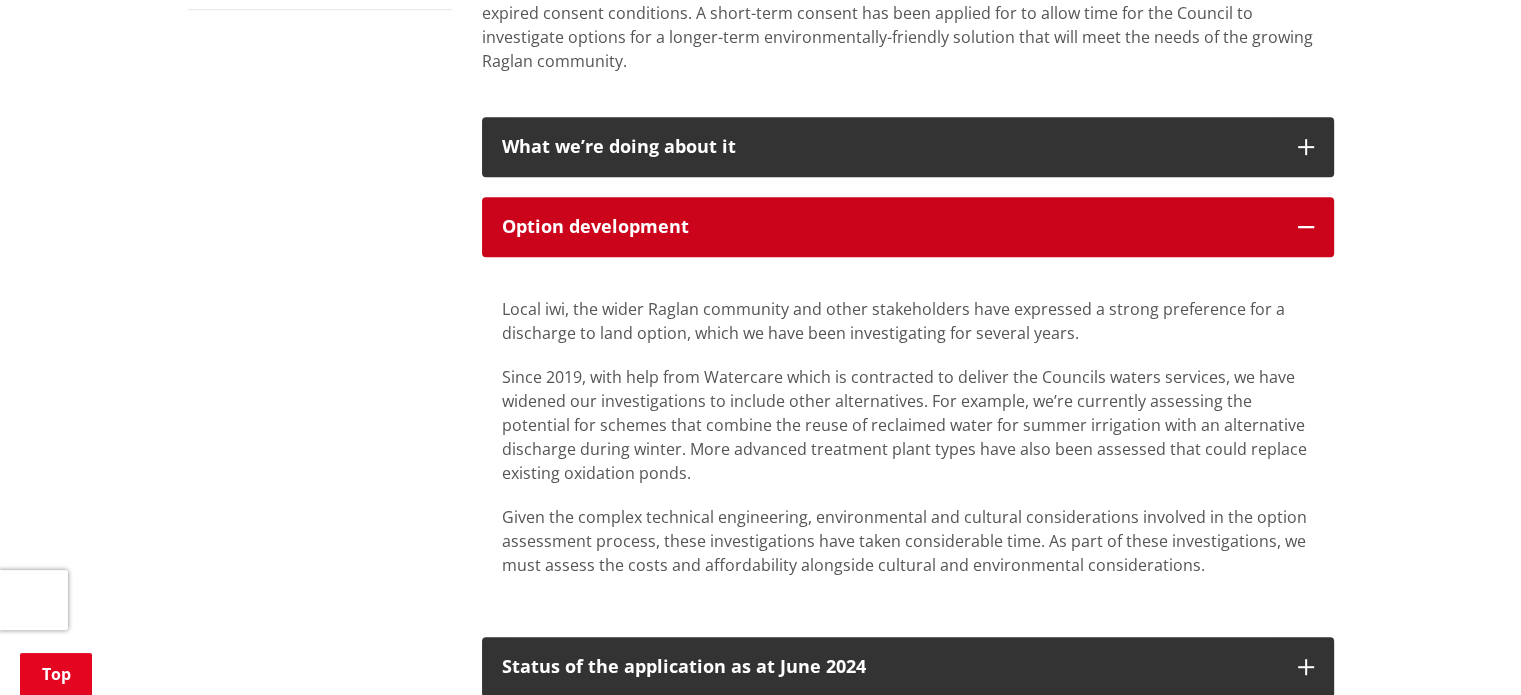 scroll, scrollTop: 892, scrollLeft: 0, axis: vertical 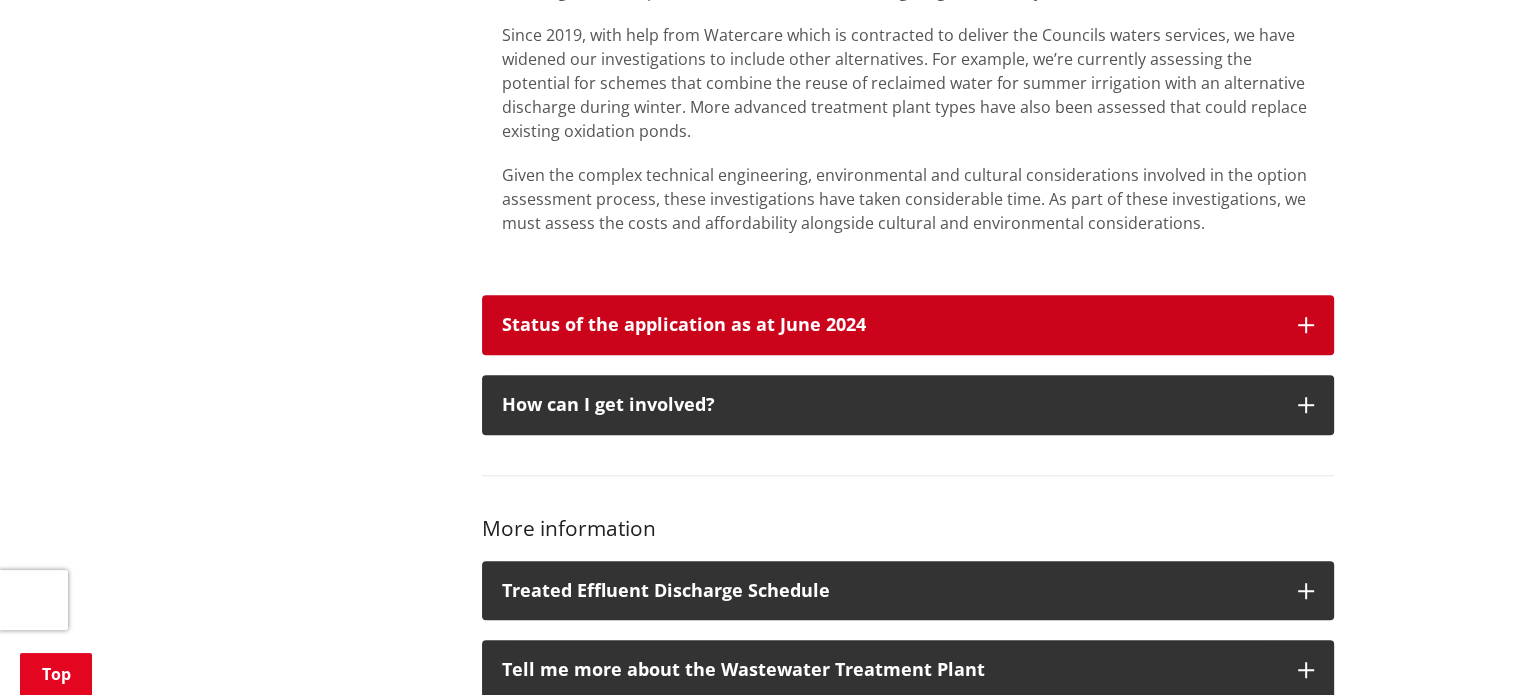 click at bounding box center [1306, 325] 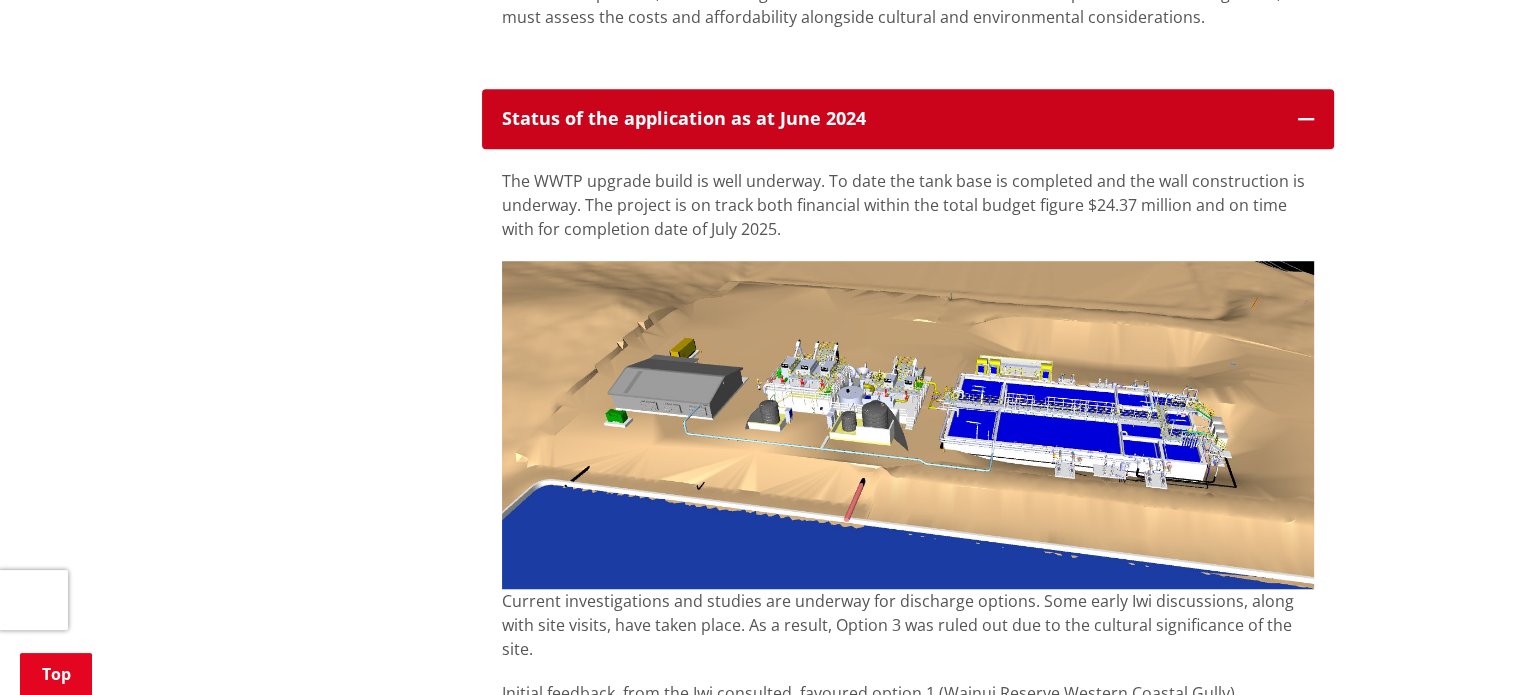 scroll, scrollTop: 1436, scrollLeft: 0, axis: vertical 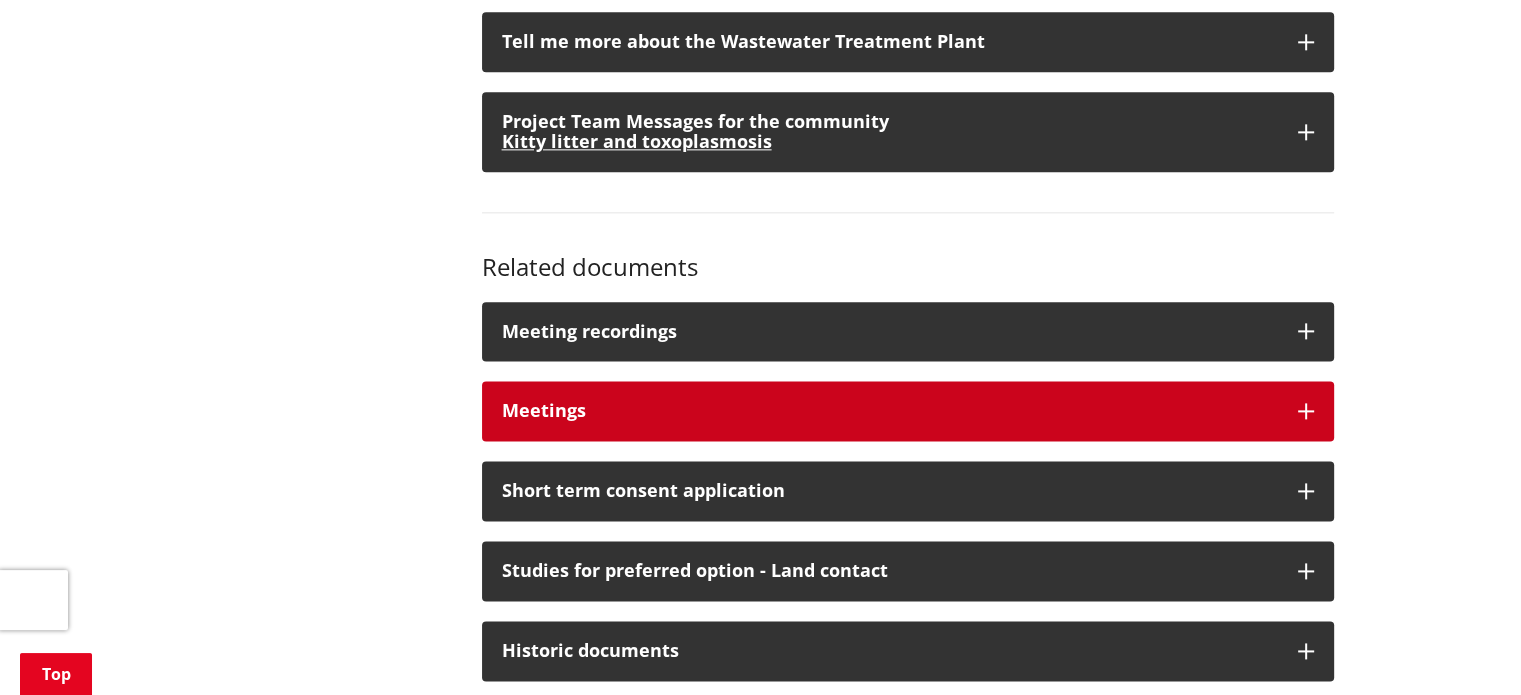 click on "Meetings" at bounding box center (908, 411) 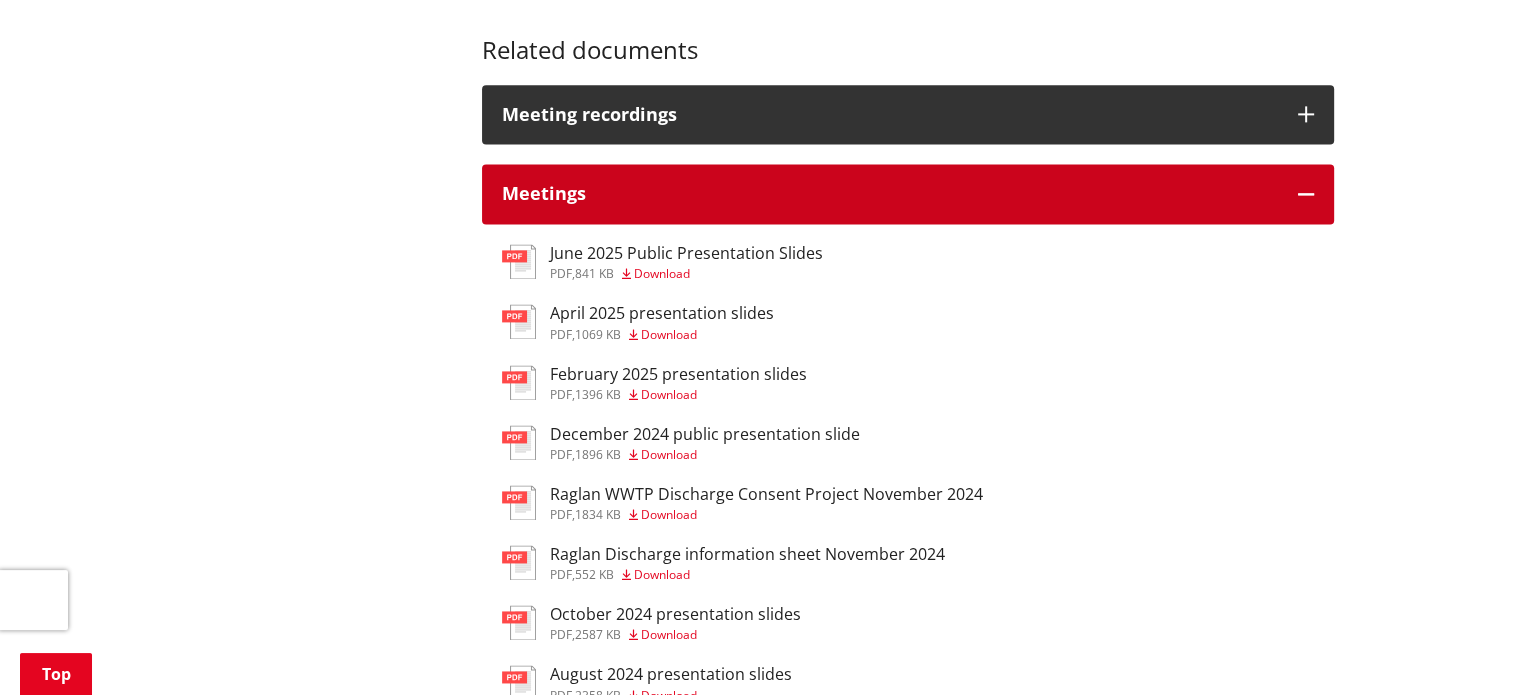 scroll, scrollTop: 2785, scrollLeft: 0, axis: vertical 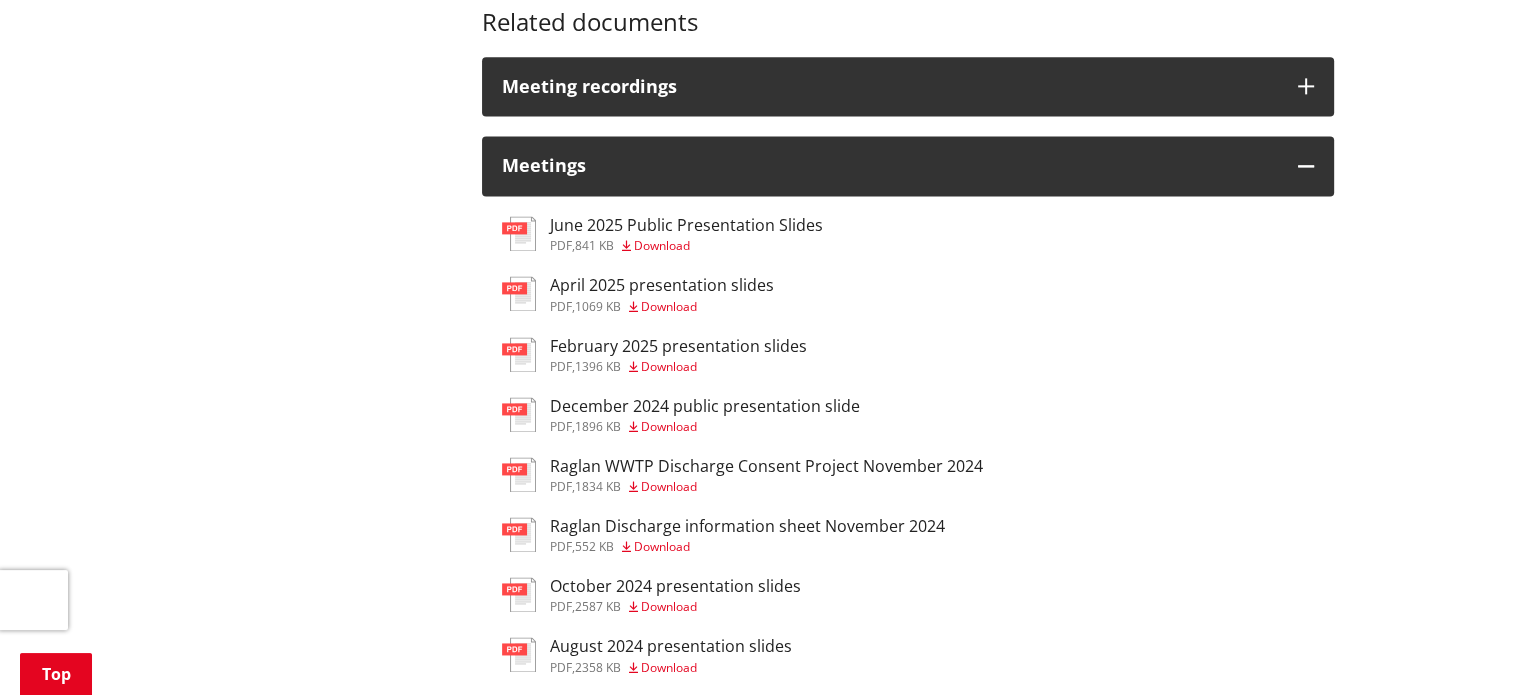 click on "Download" at bounding box center (662, 245) 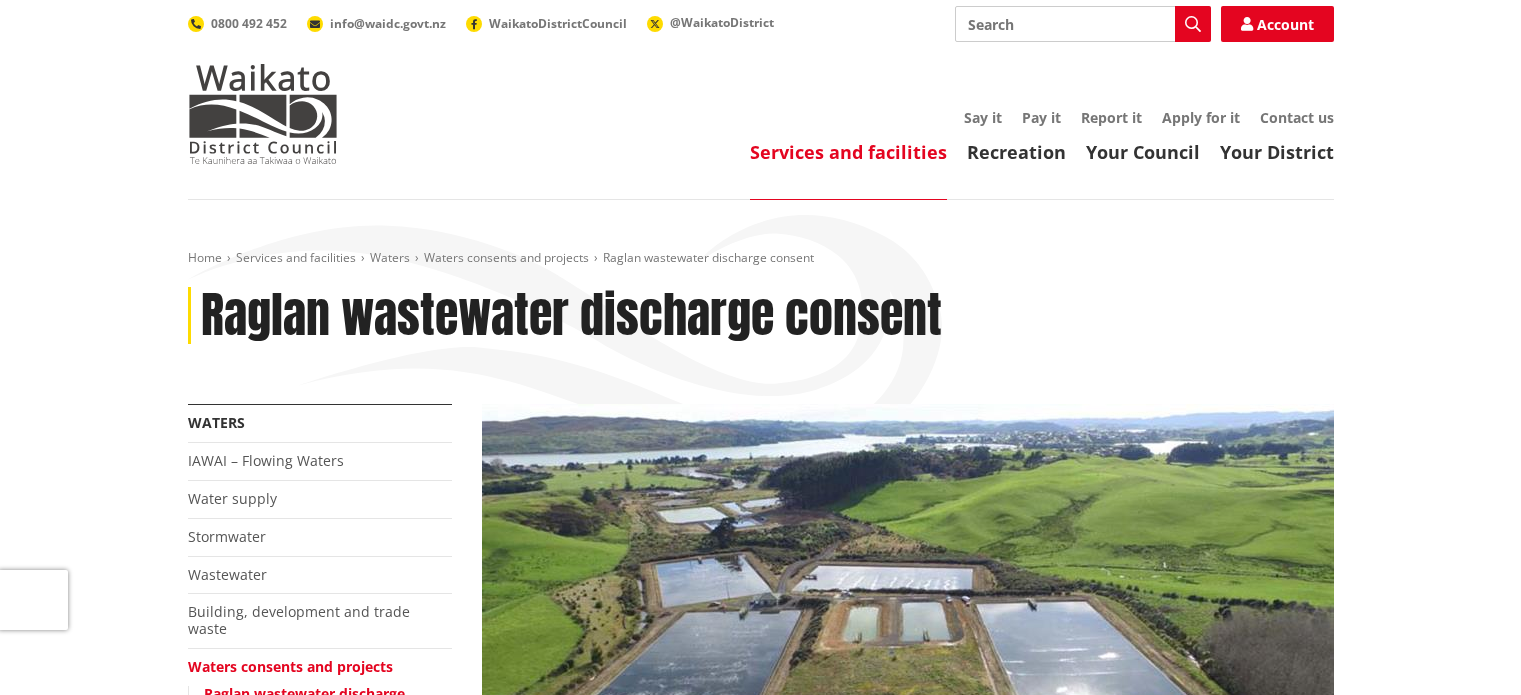 scroll, scrollTop: 0, scrollLeft: 0, axis: both 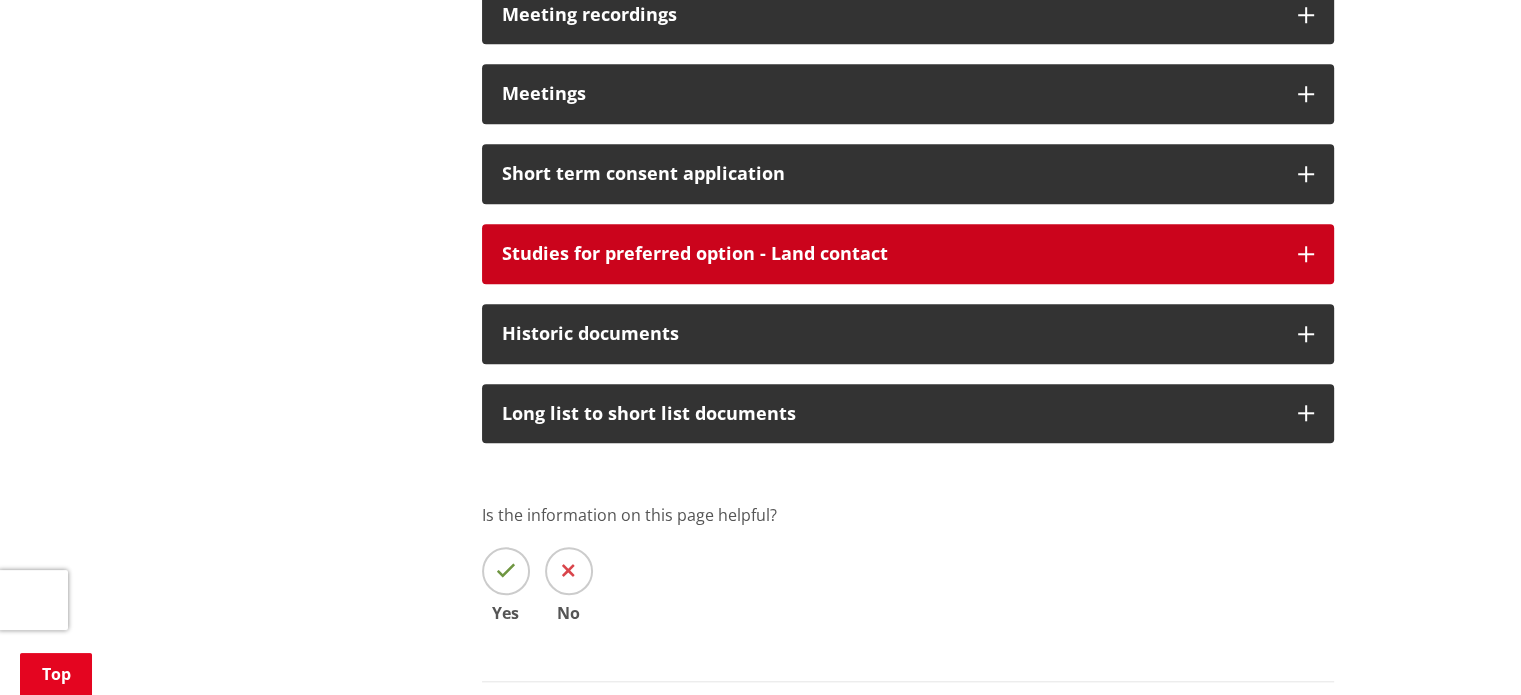 click on "Studies for preferred option - Land contact" at bounding box center [908, 254] 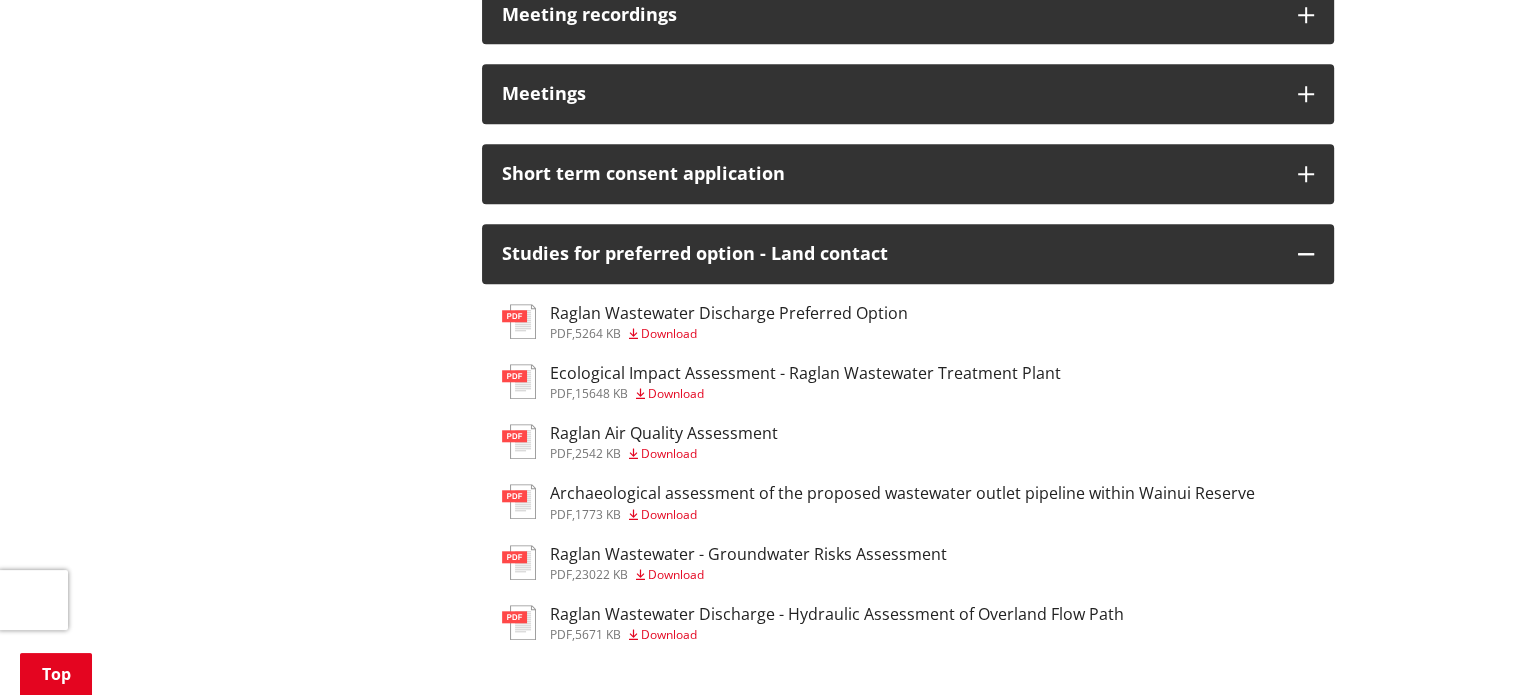 click on "Raglan Wastewater Discharge Preferred Option" at bounding box center (729, 313) 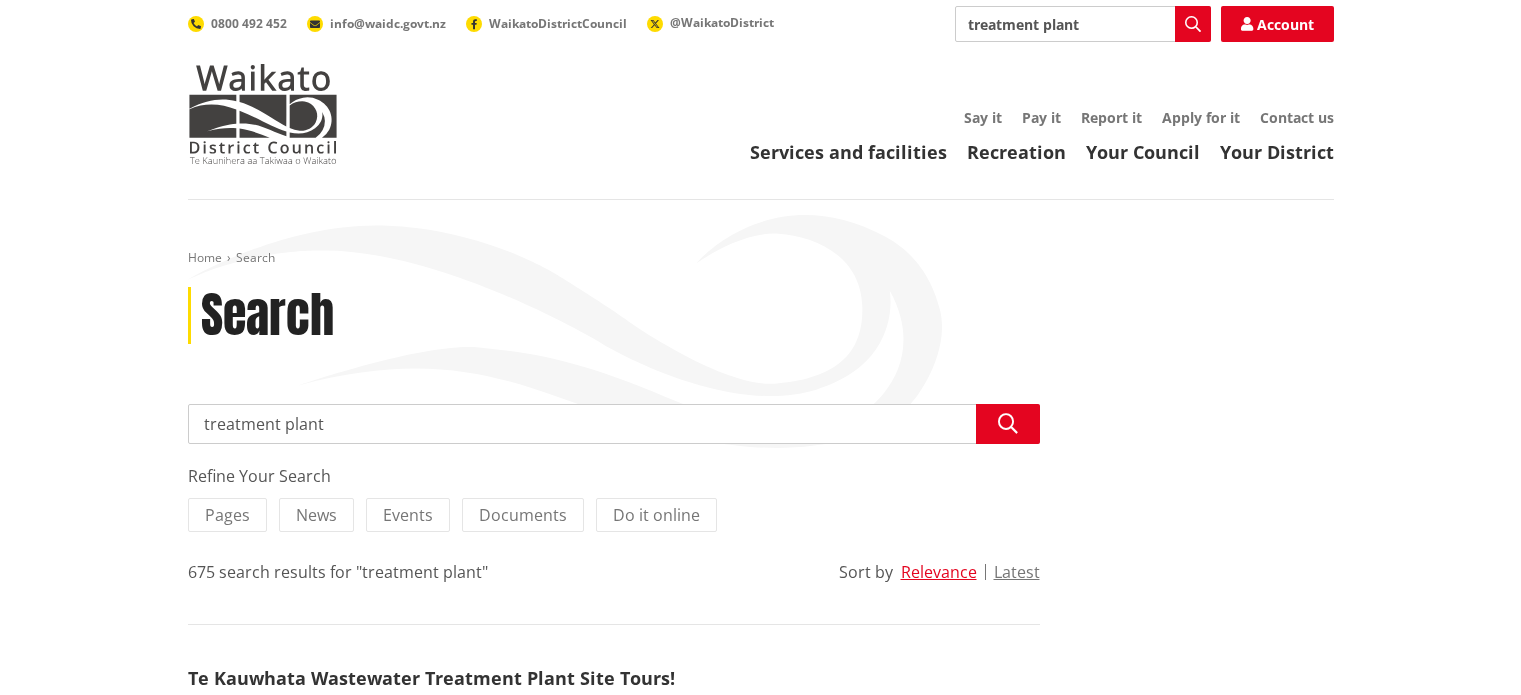scroll, scrollTop: 2720, scrollLeft: 0, axis: vertical 